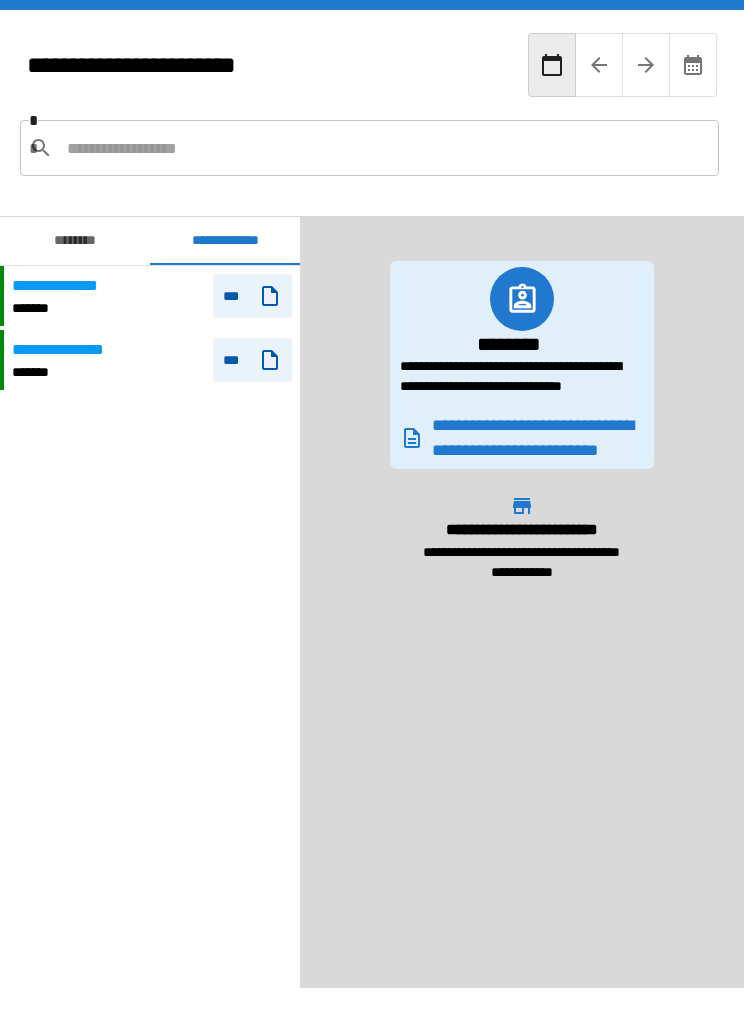 scroll, scrollTop: 69, scrollLeft: 0, axis: vertical 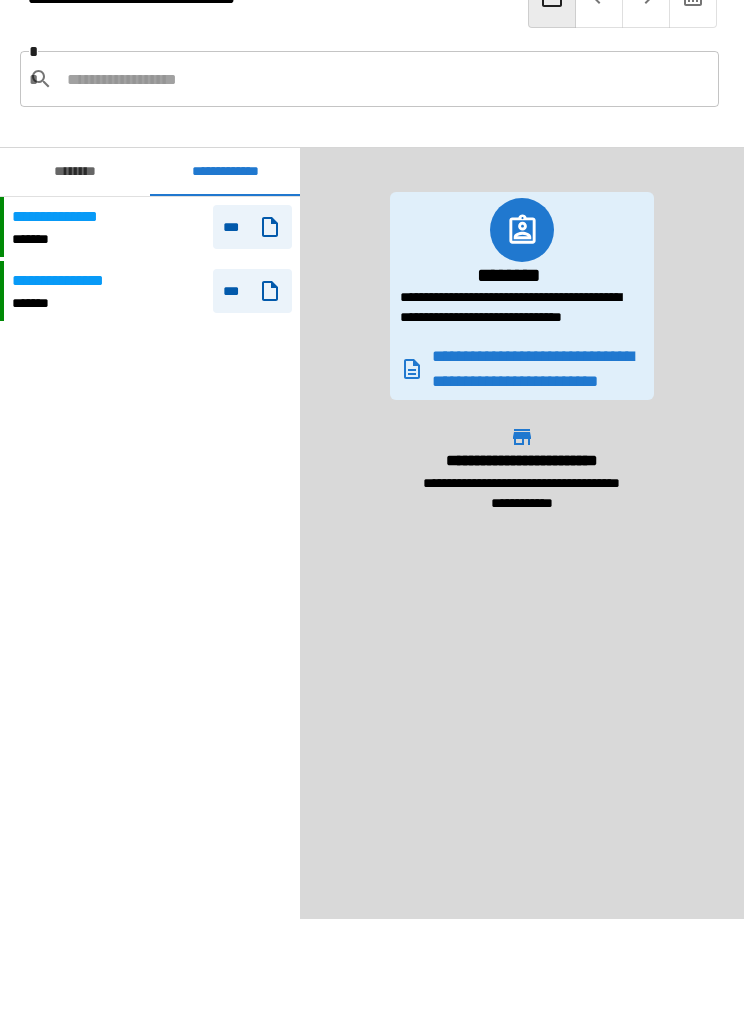 click on "********" at bounding box center [75, 172] 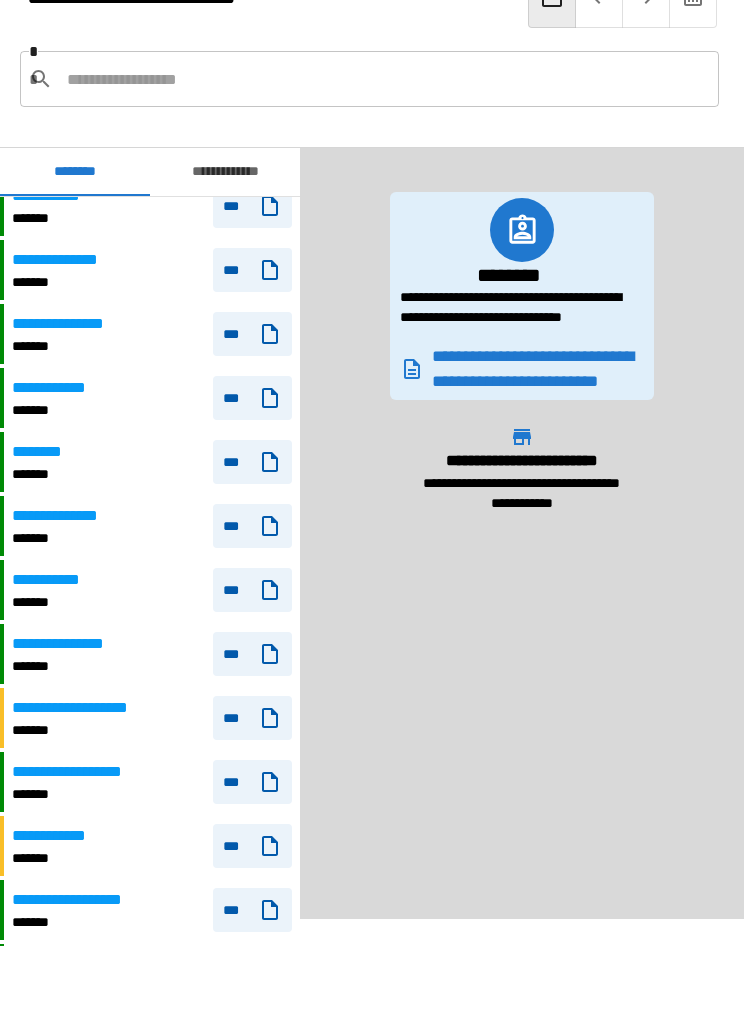 scroll, scrollTop: 1708, scrollLeft: 0, axis: vertical 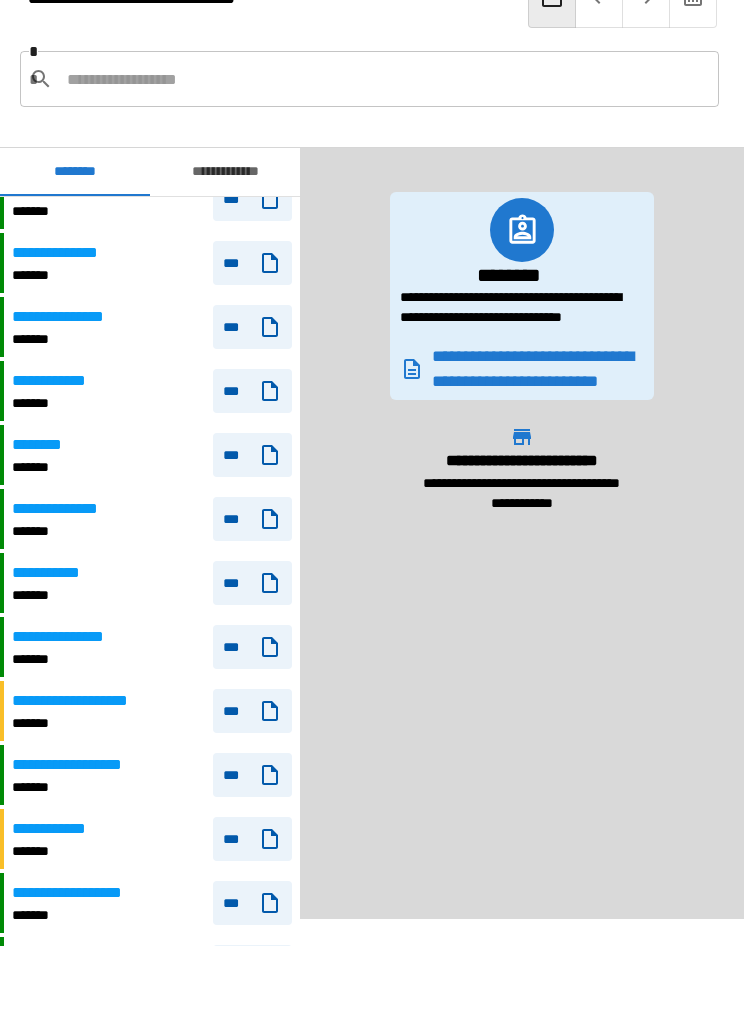 click on "**********" at bounding box center (74, 637) 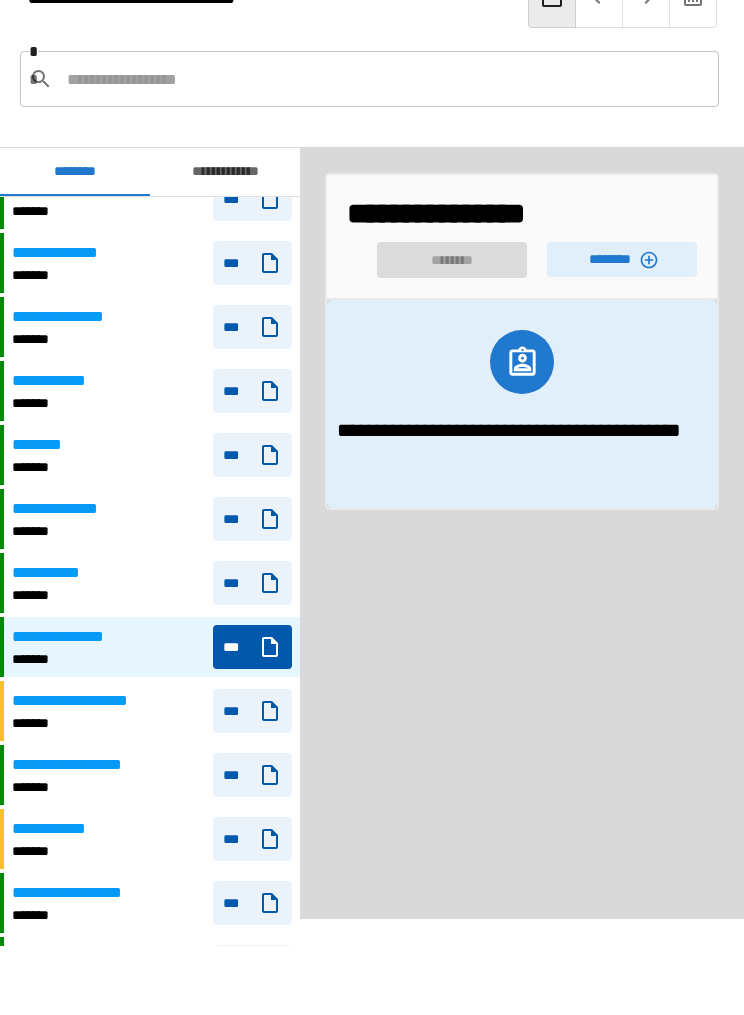click on "******** ********" at bounding box center (522, 255) 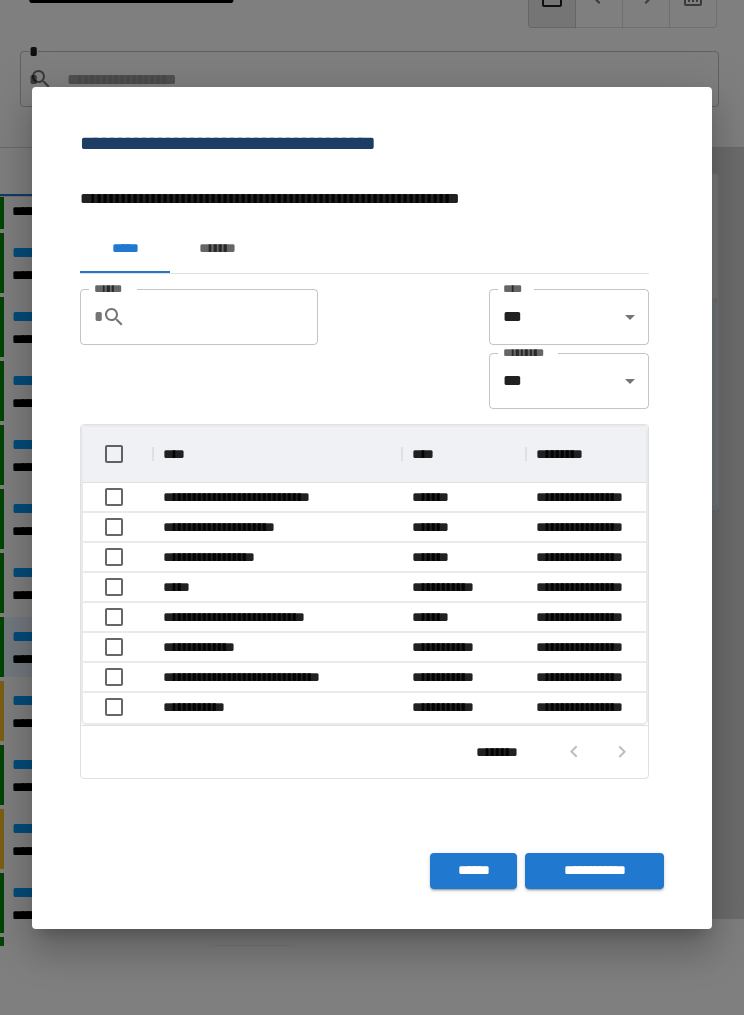 scroll, scrollTop: 296, scrollLeft: 563, axis: both 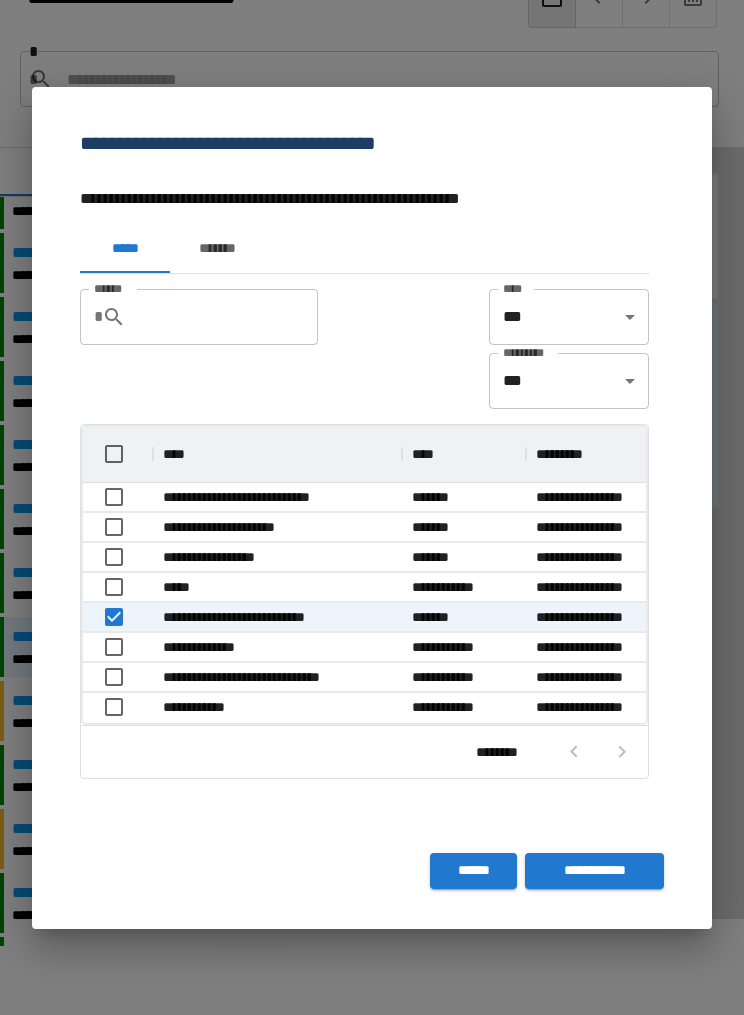 click on "**********" at bounding box center [594, 871] 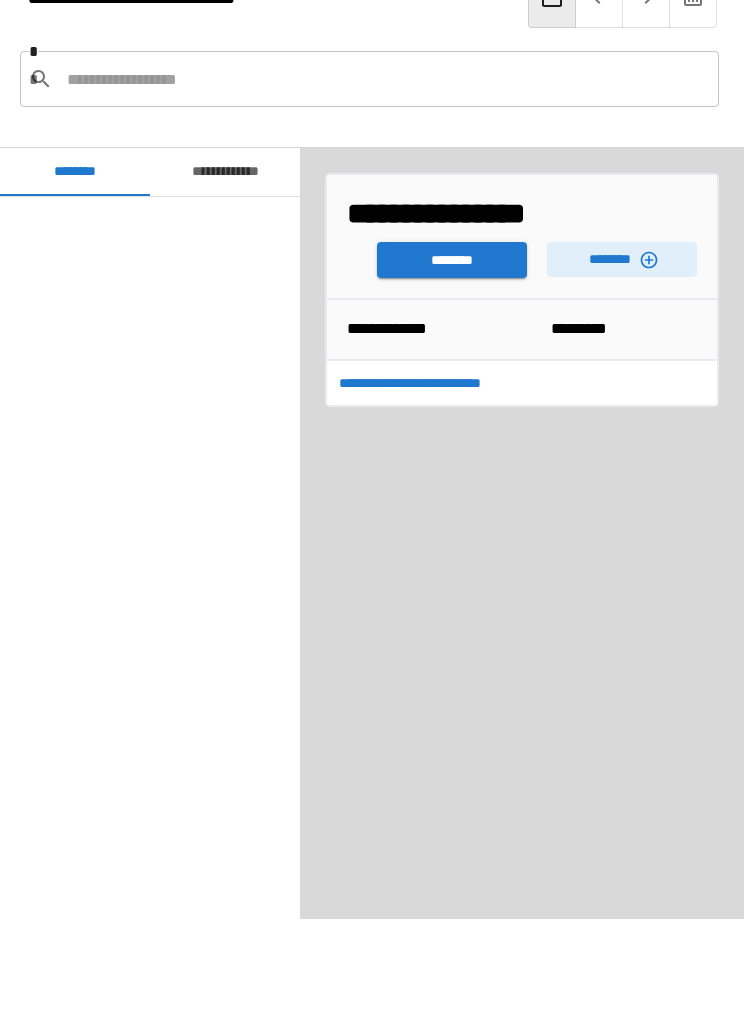 scroll, scrollTop: 1718, scrollLeft: 0, axis: vertical 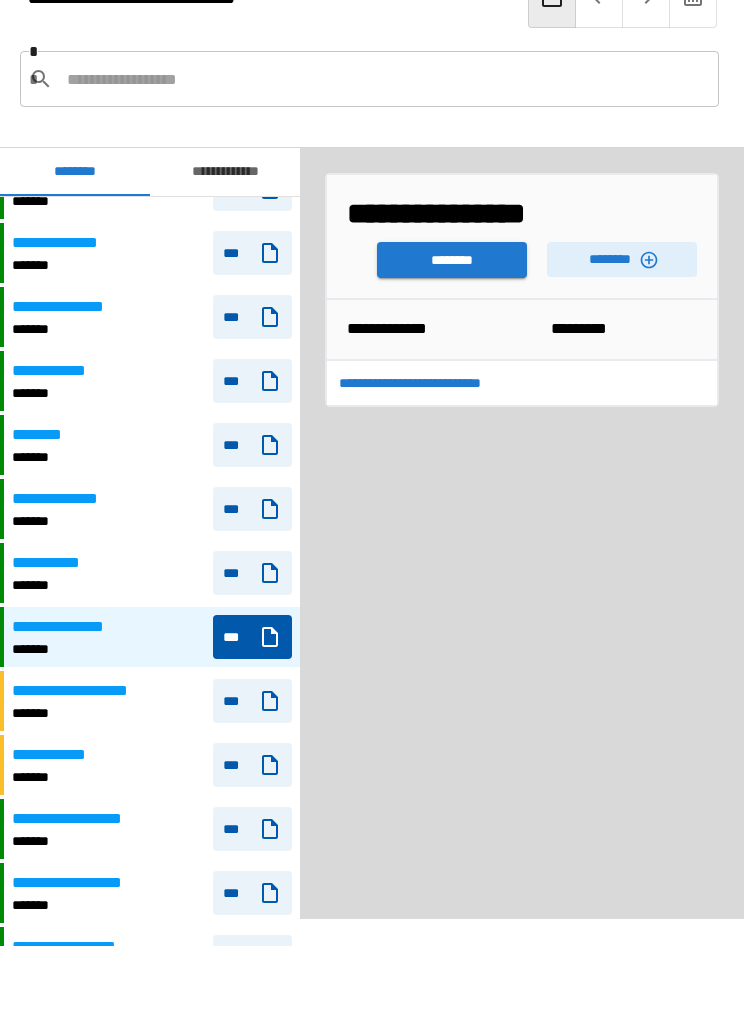 click on "********" at bounding box center (452, 260) 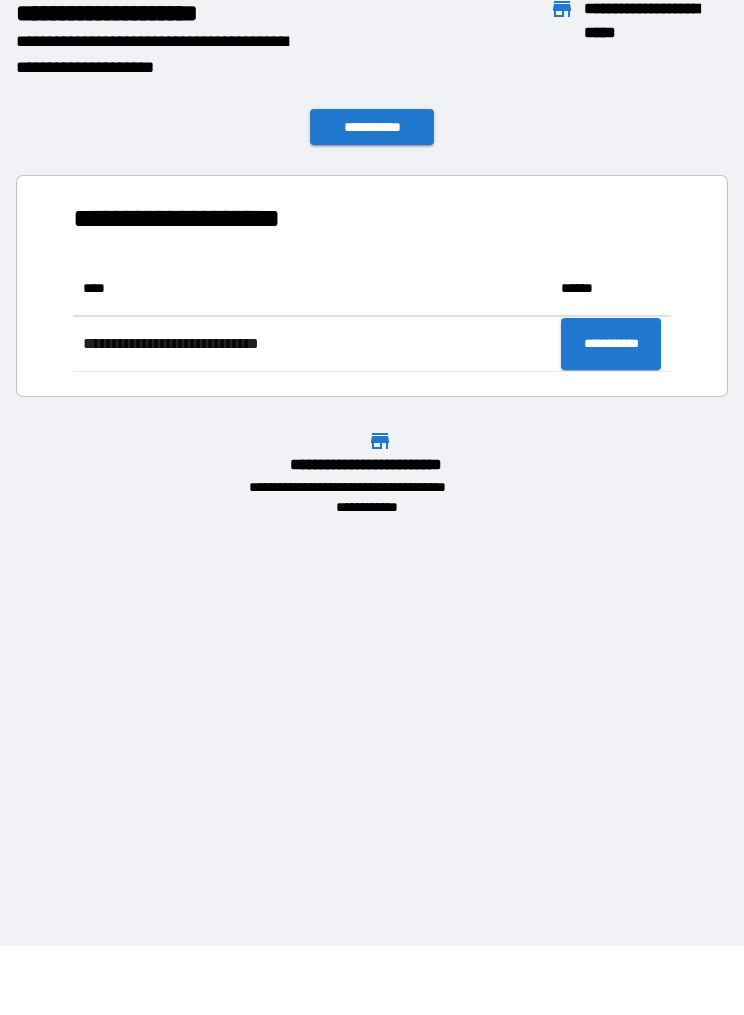 scroll, scrollTop: 111, scrollLeft: 598, axis: both 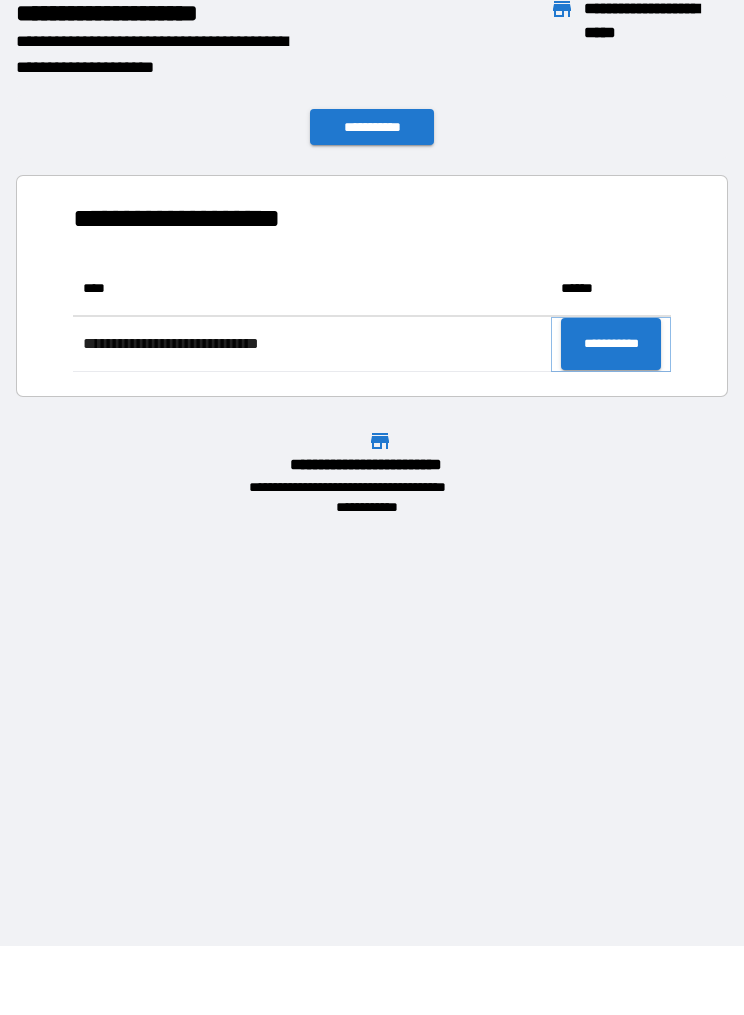 click on "**********" at bounding box center [611, 344] 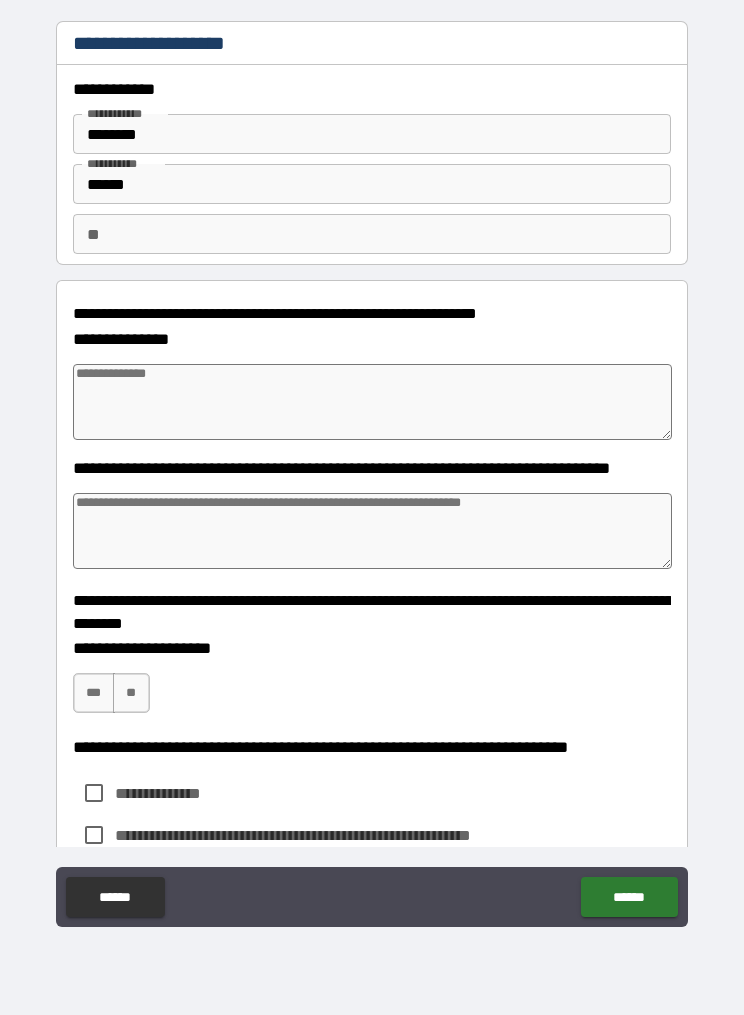 type on "*" 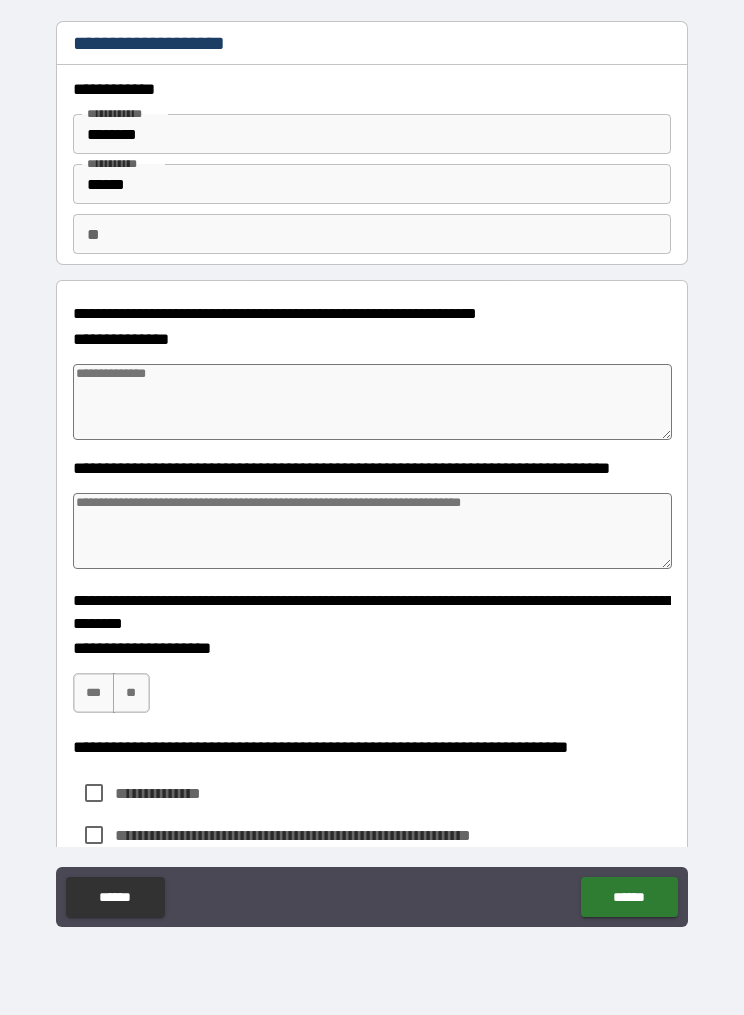 type on "*" 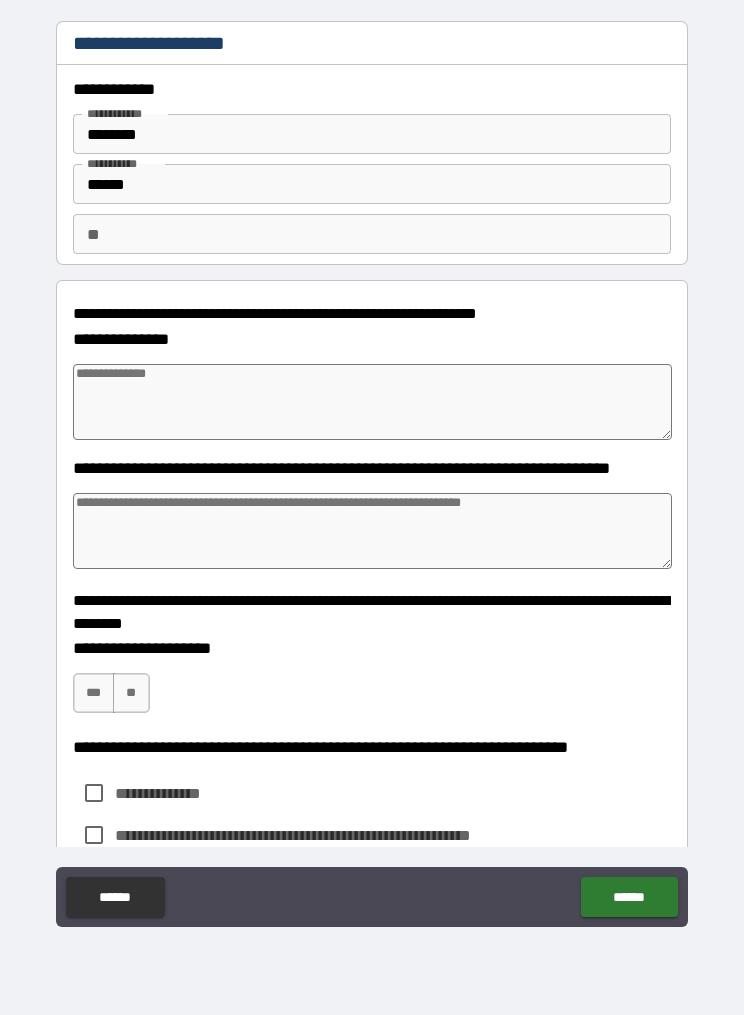 type on "*" 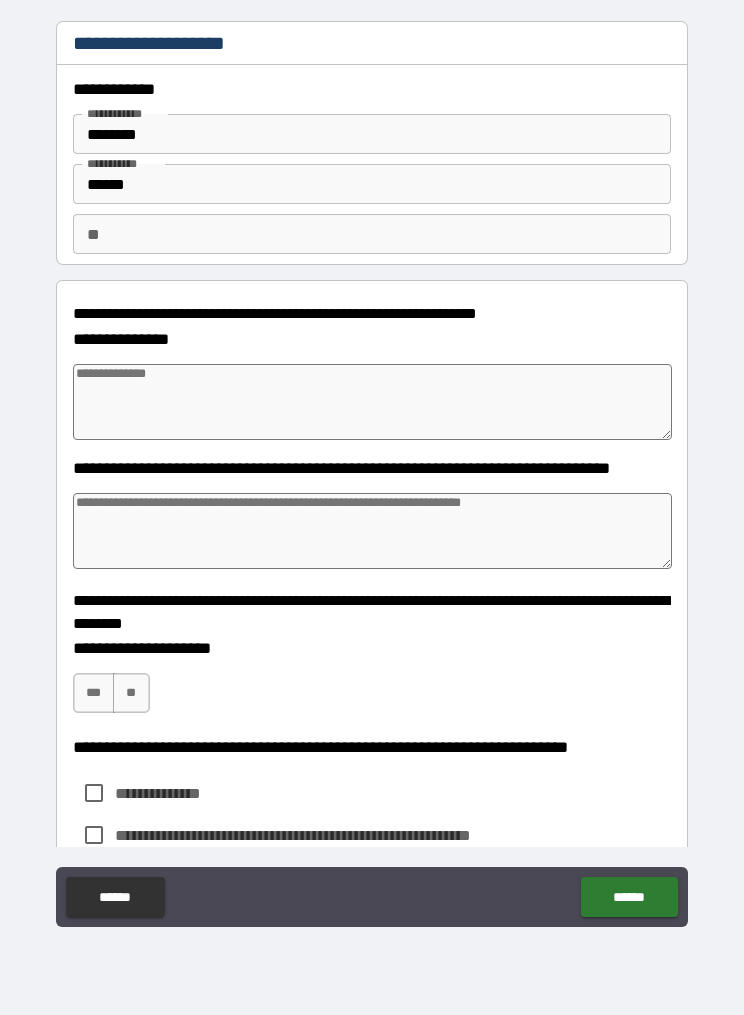 type on "*" 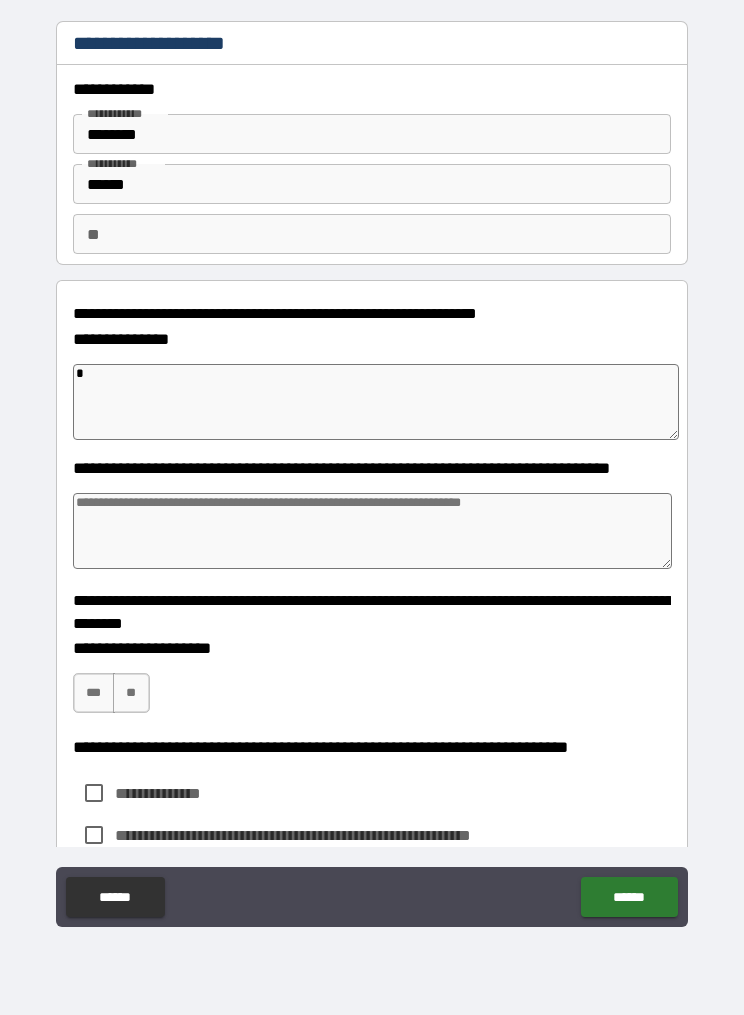 type on "*" 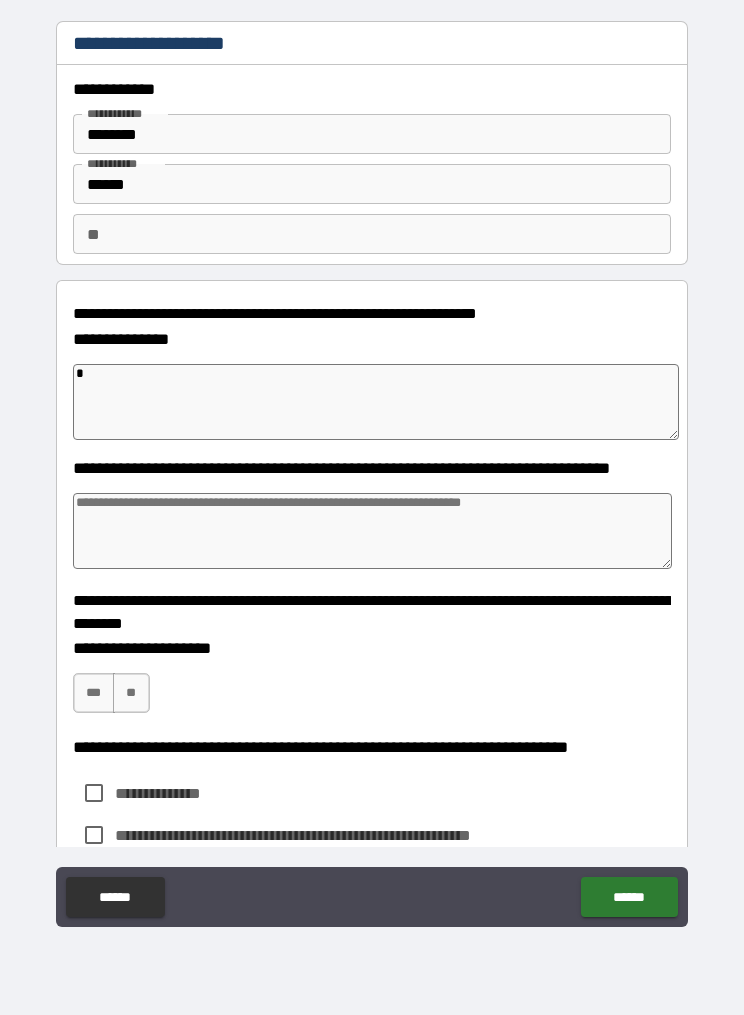 type on "*" 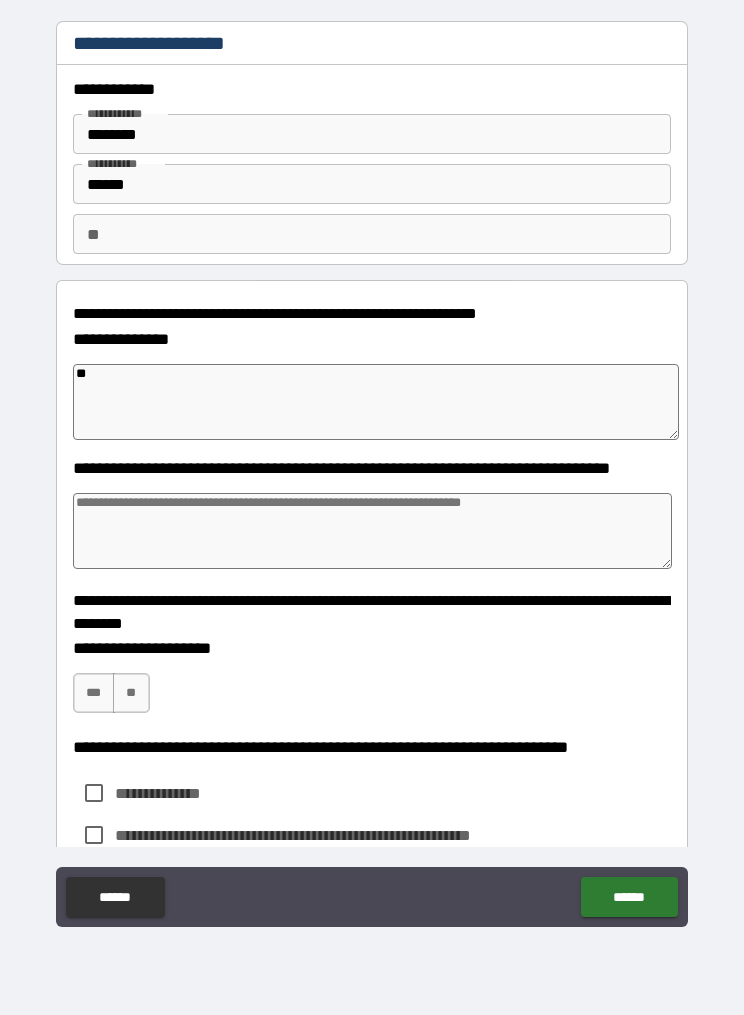 type on "*" 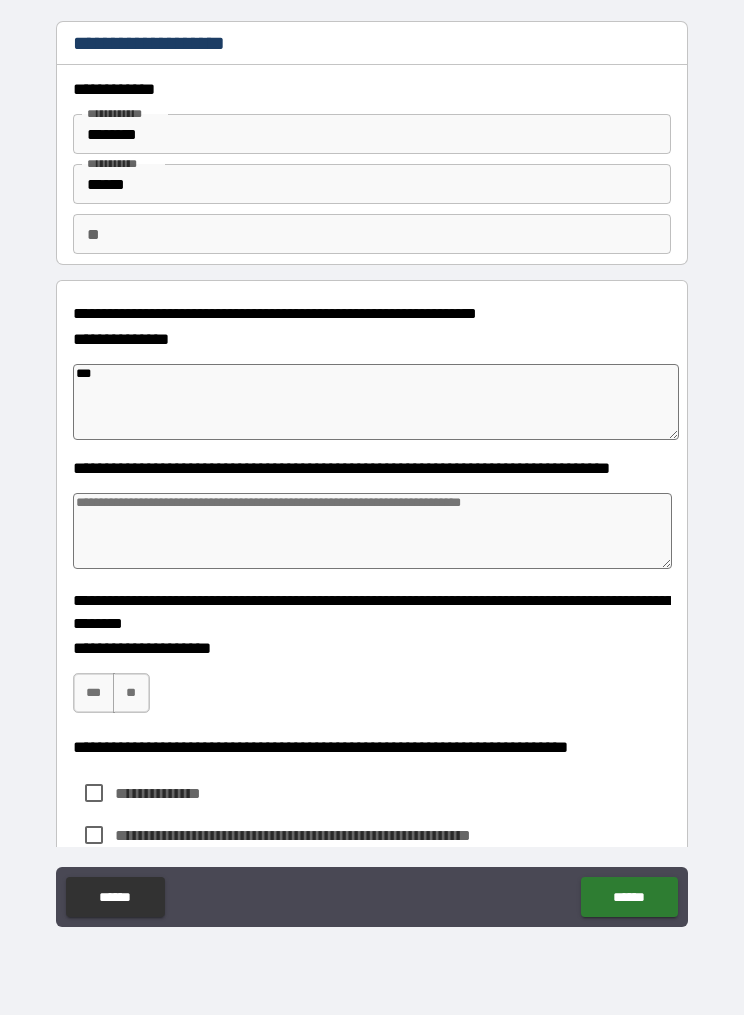 type on "*" 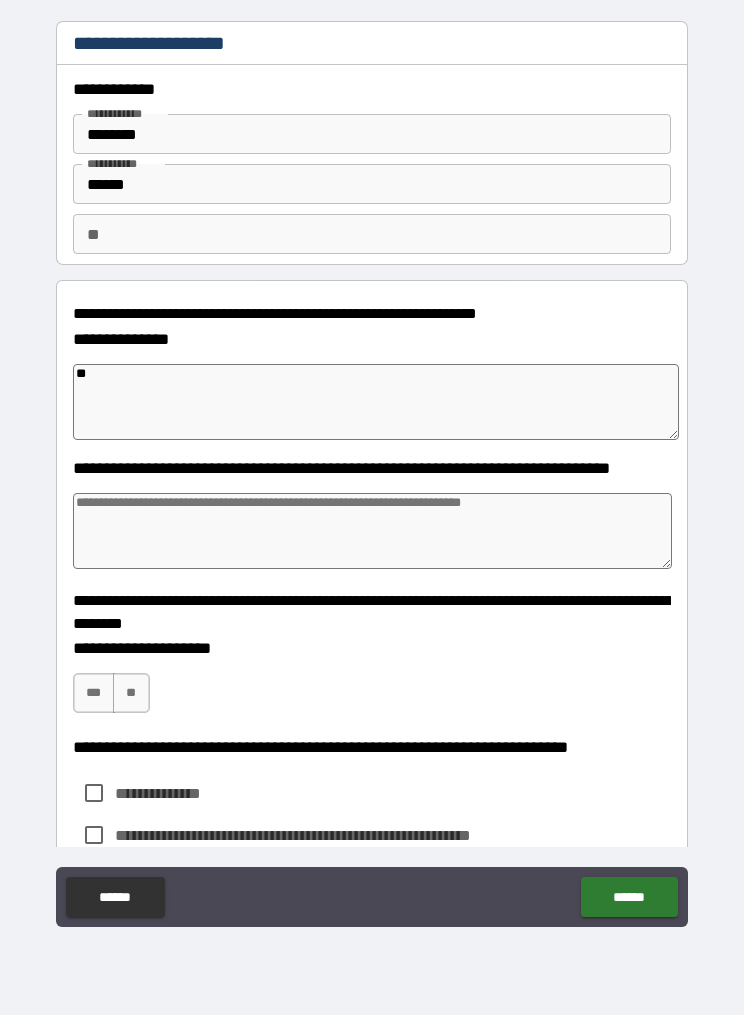type on "*" 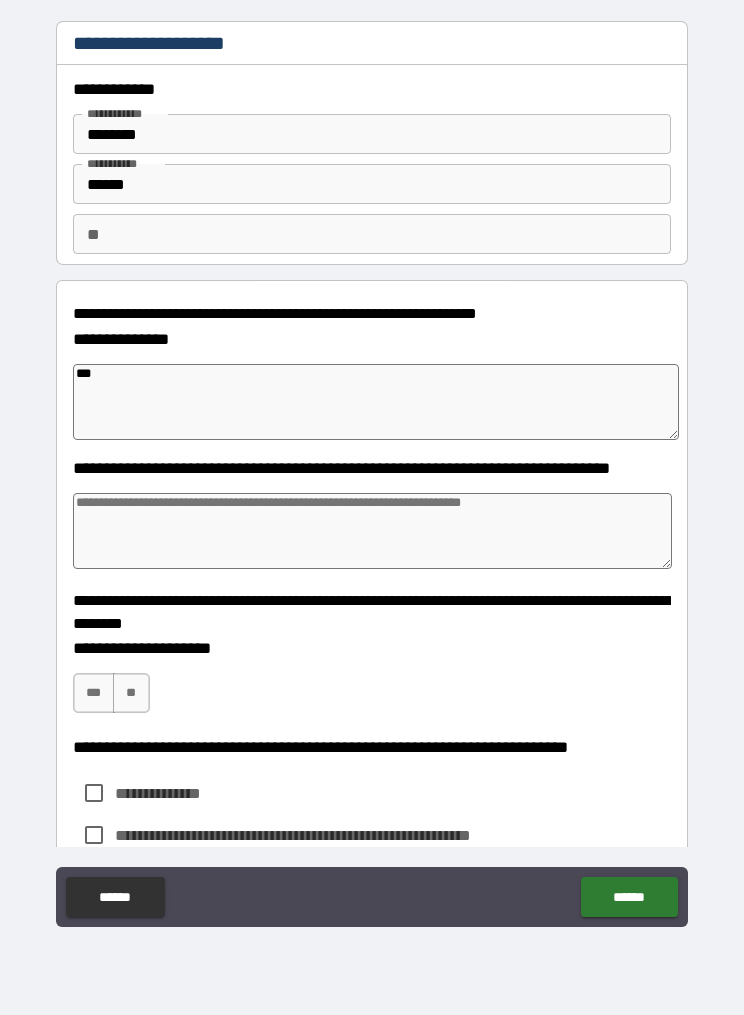type on "*" 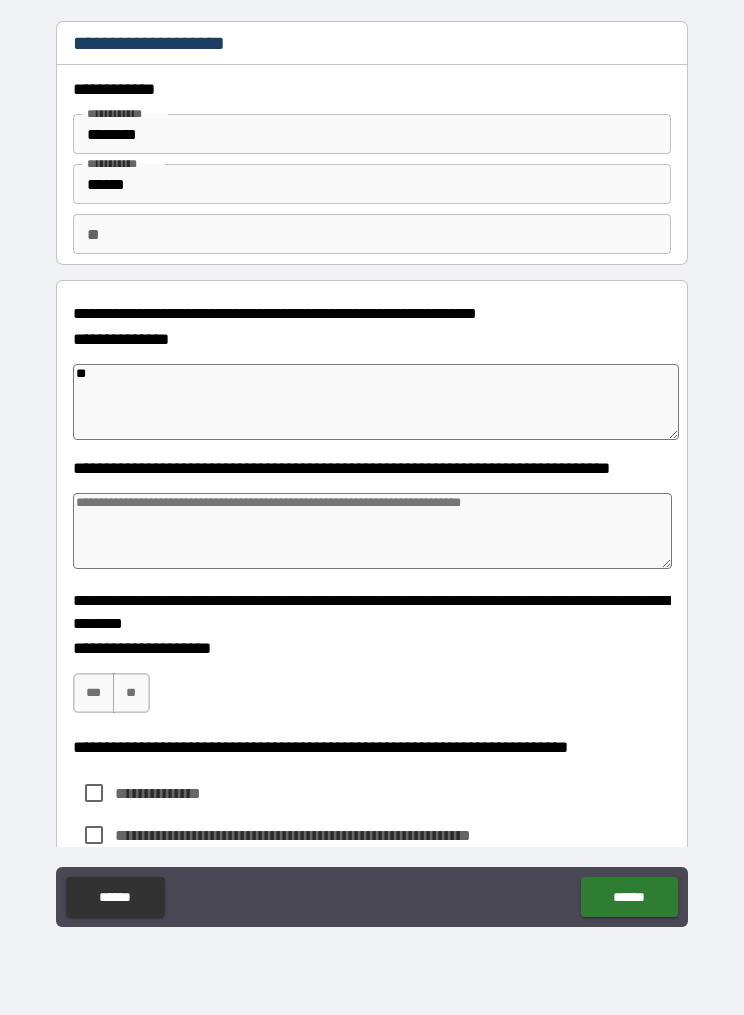 type on "*" 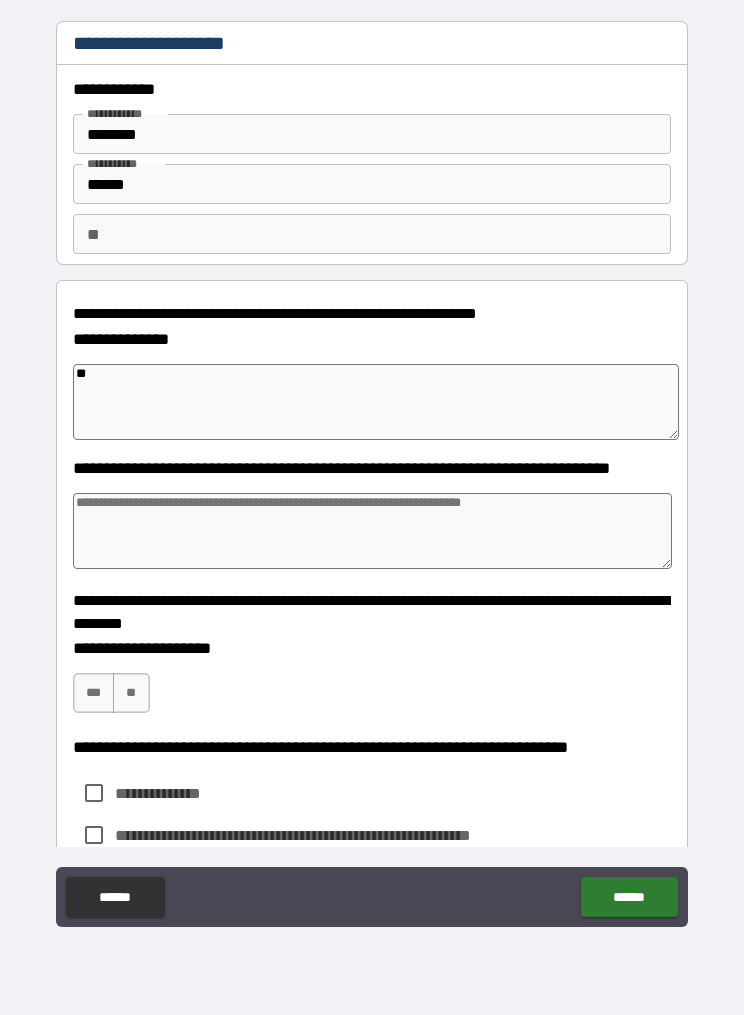 type on "*" 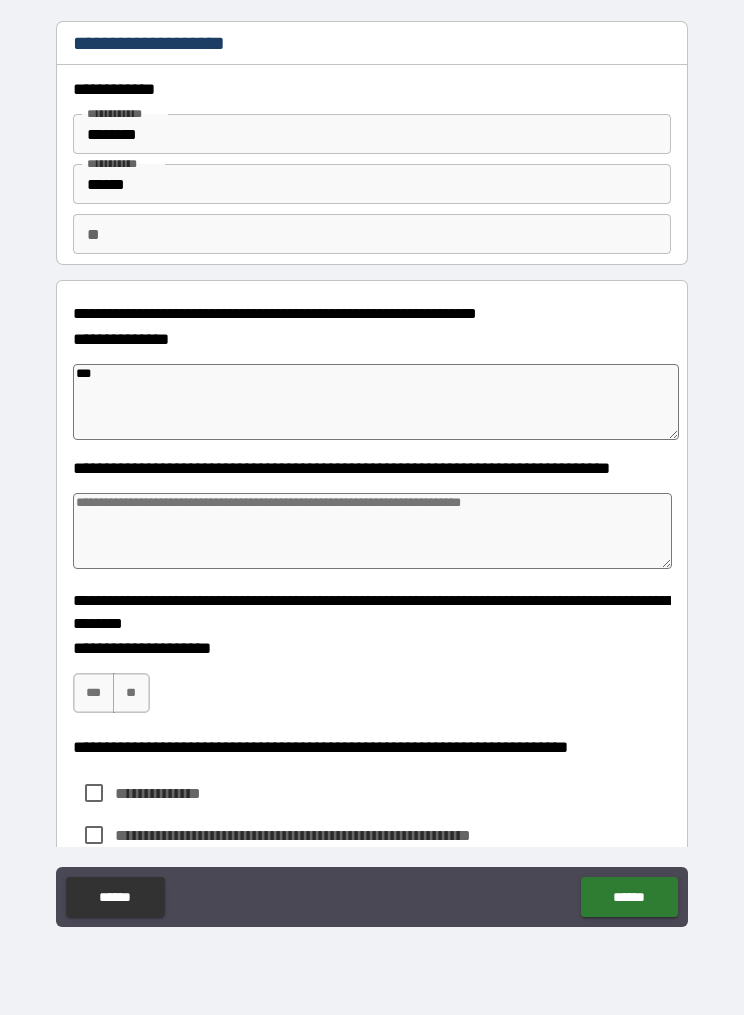 type on "*" 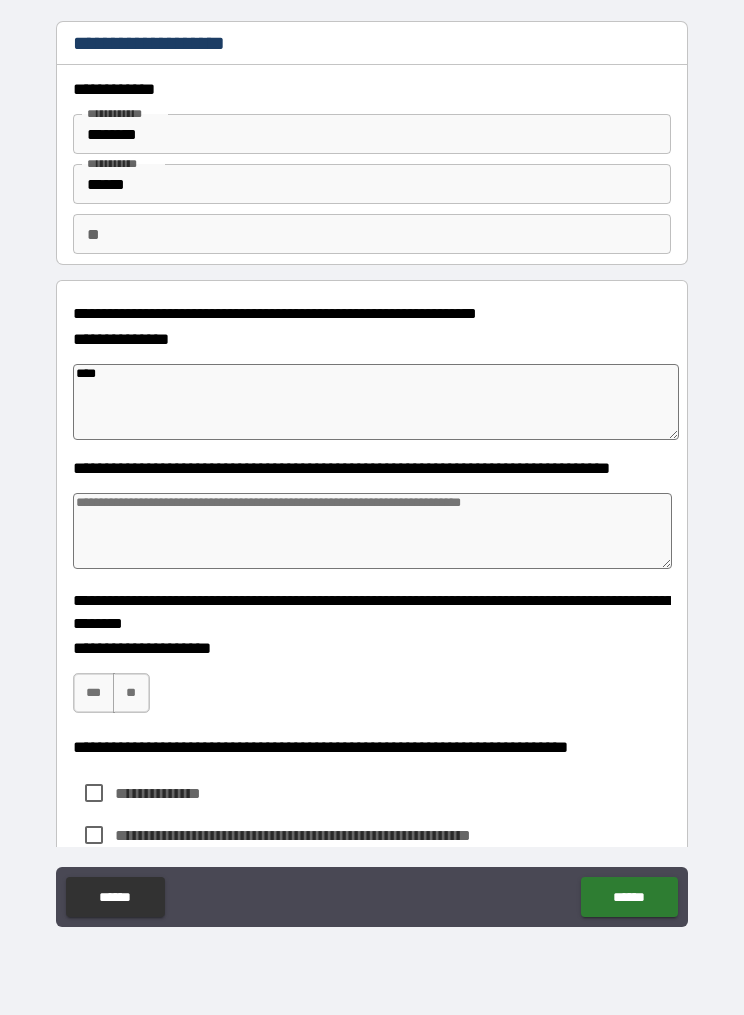 type on "*" 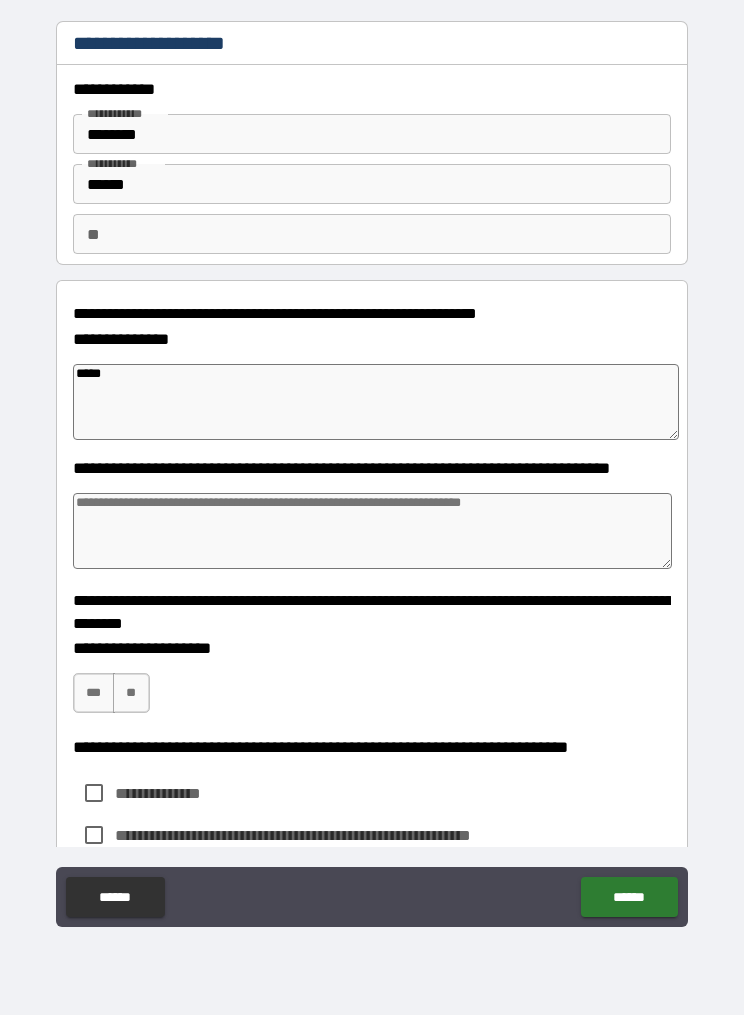 type on "*" 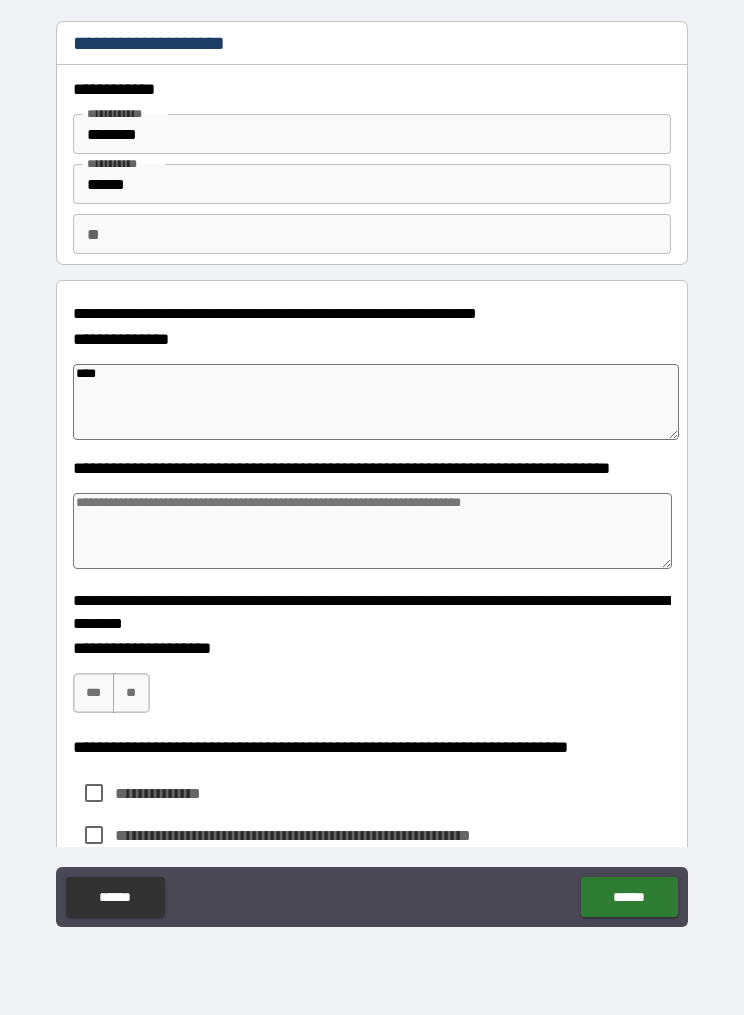 type on "*" 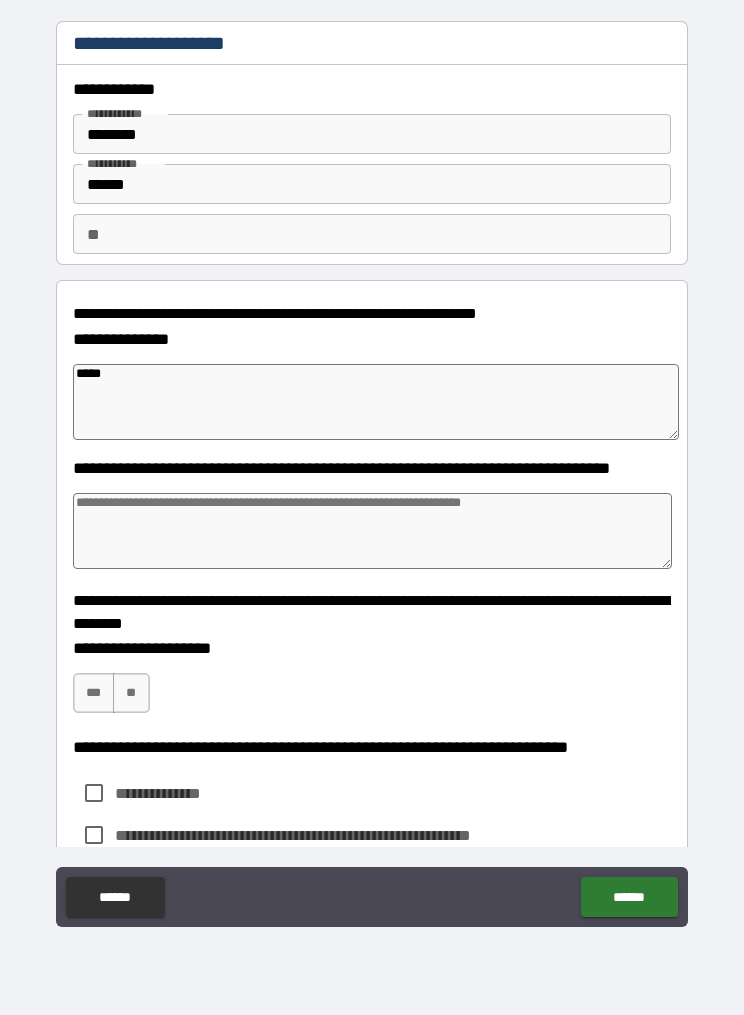 type on "*" 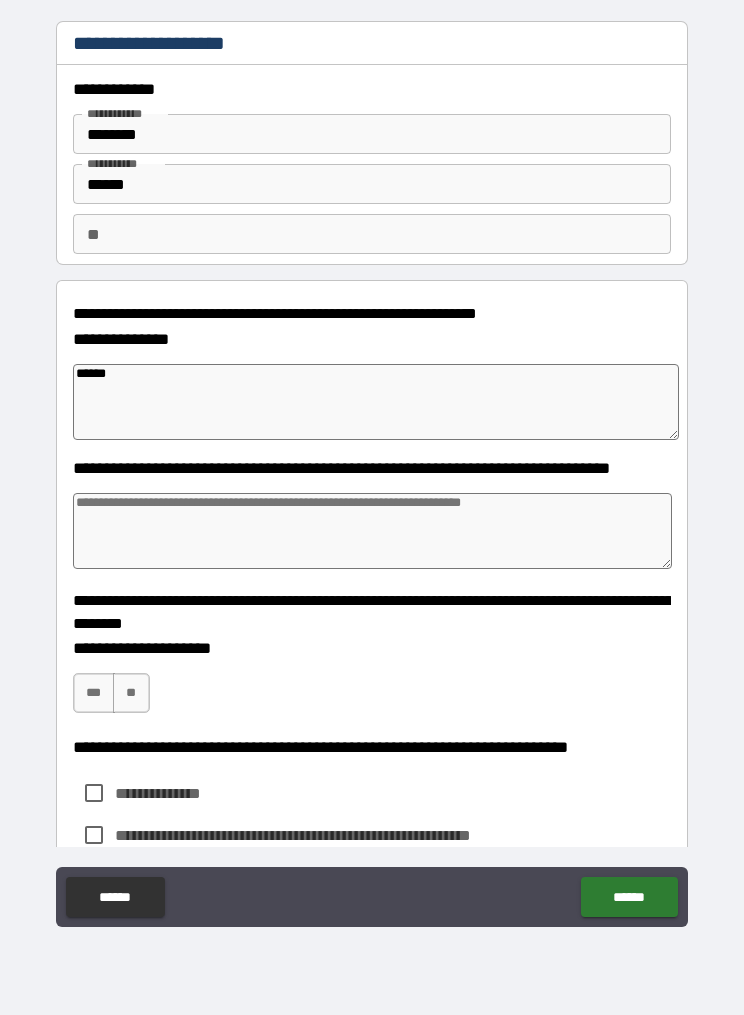 type on "*" 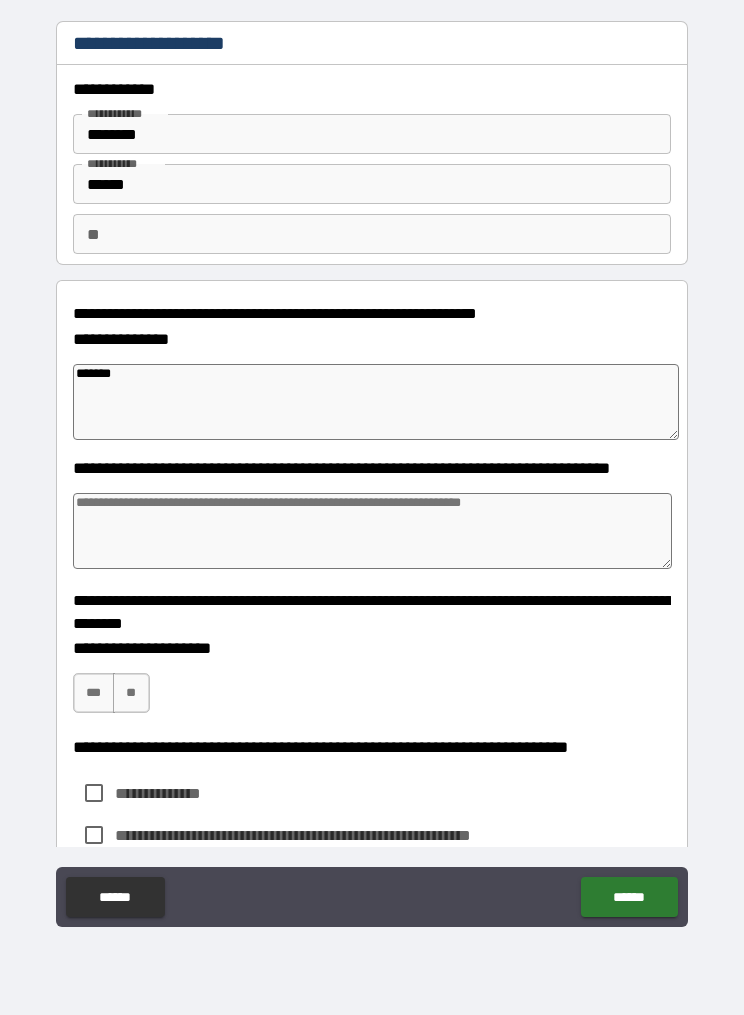 type on "********" 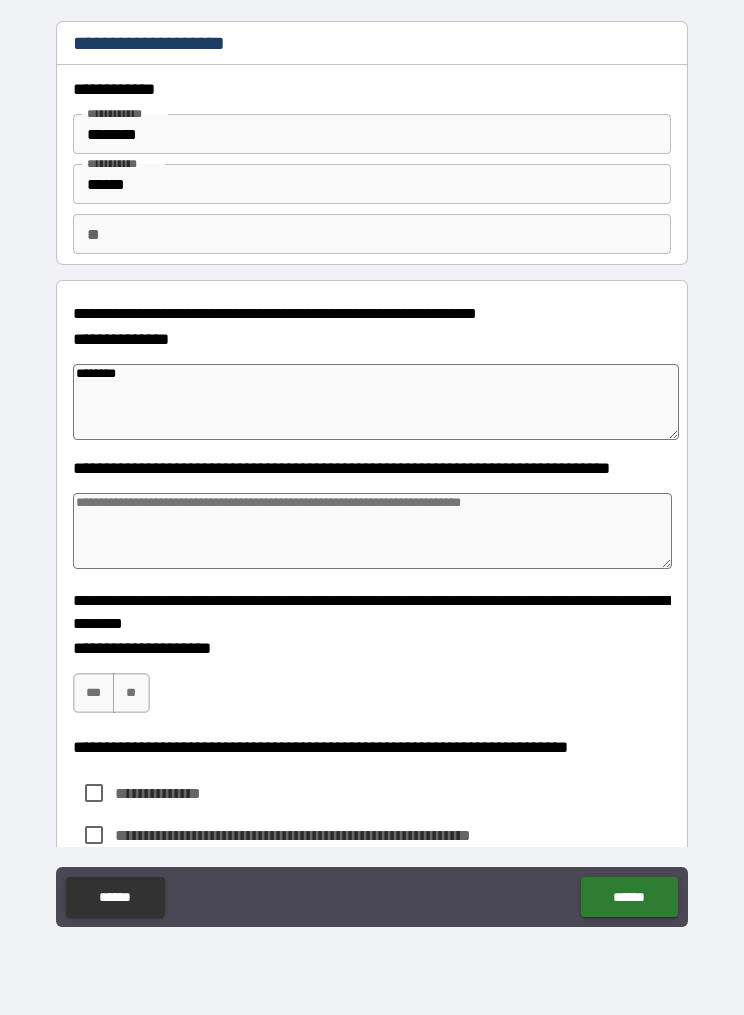 type on "*" 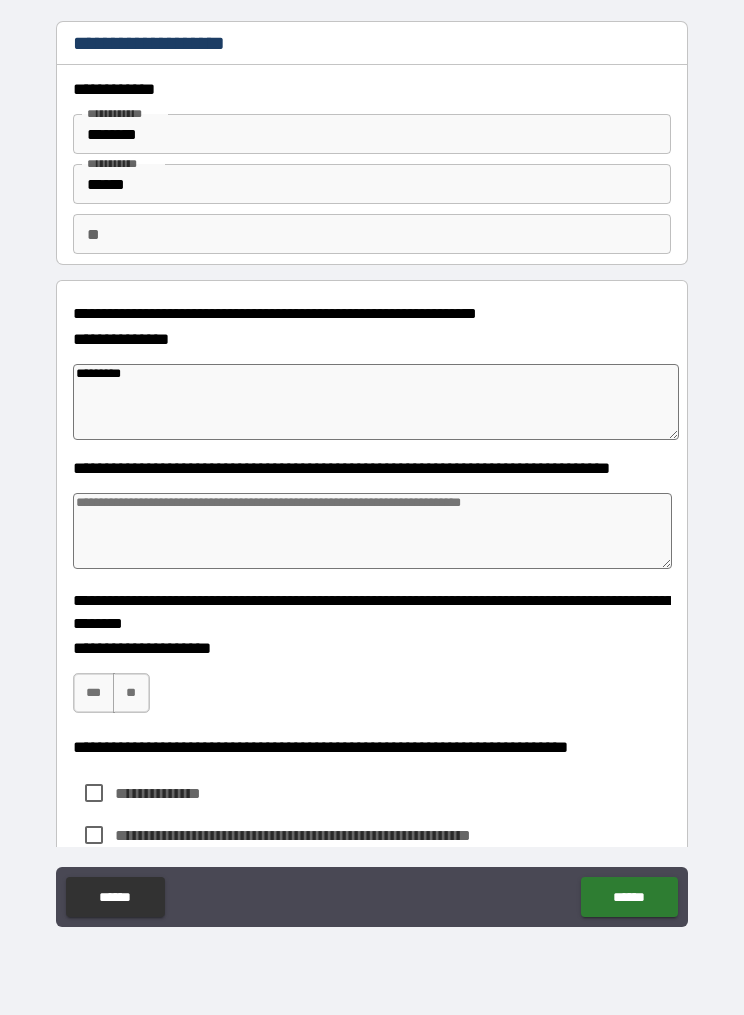 type on "*" 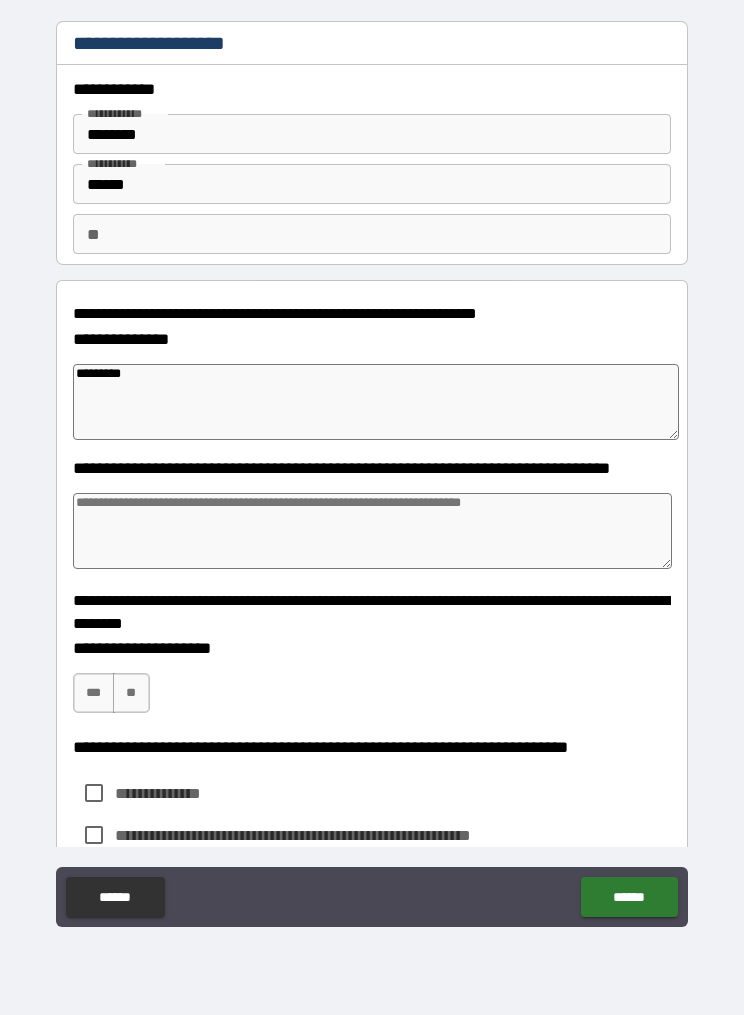 type on "**********" 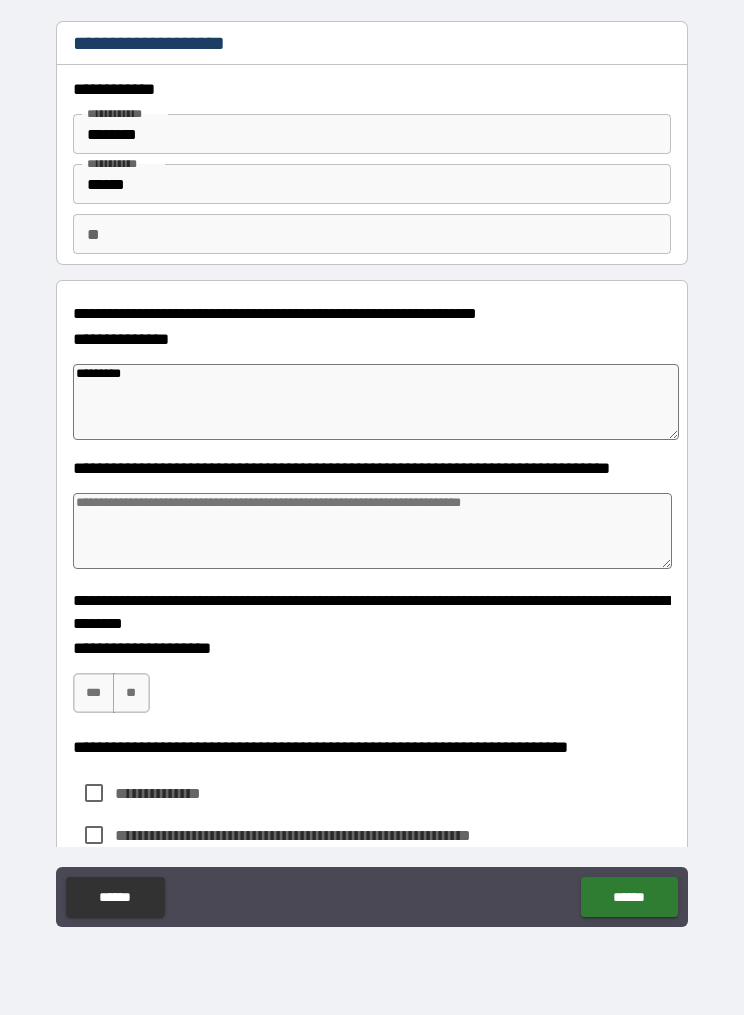 type on "*" 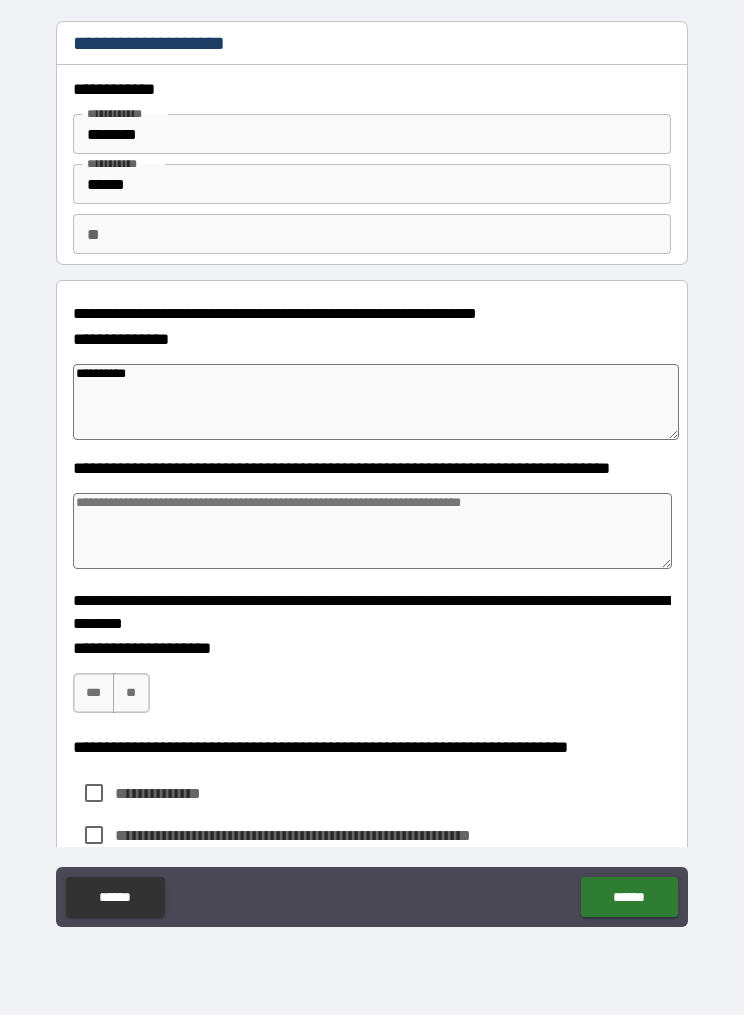 type on "**********" 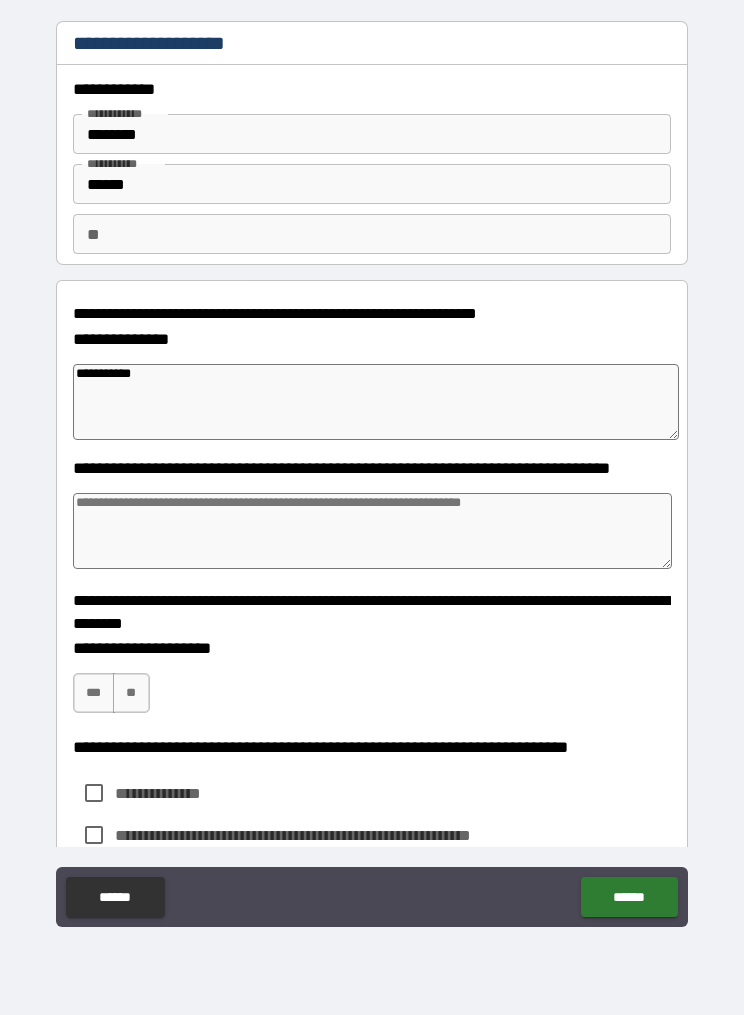 type on "*" 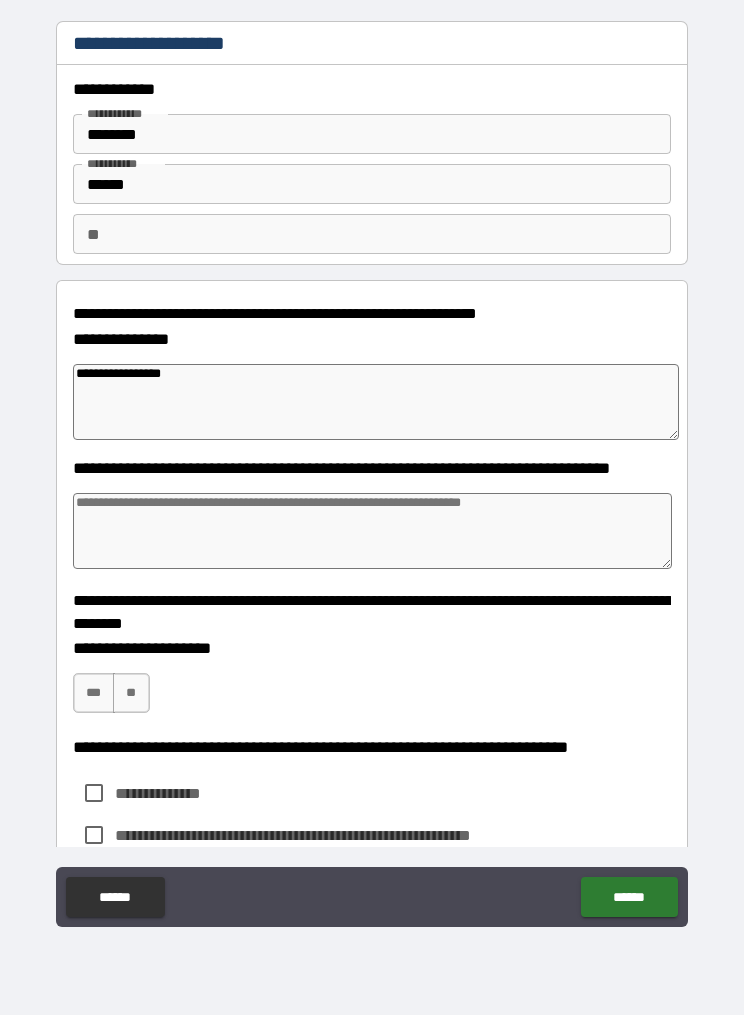 click at bounding box center [373, 531] 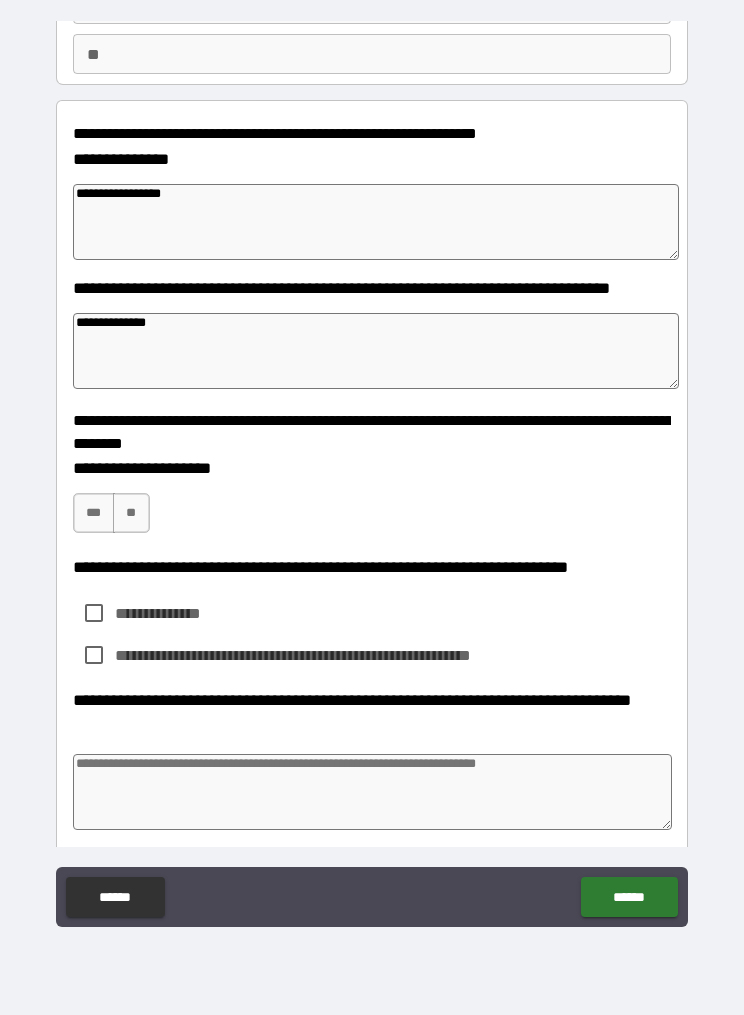 scroll, scrollTop: 184, scrollLeft: 0, axis: vertical 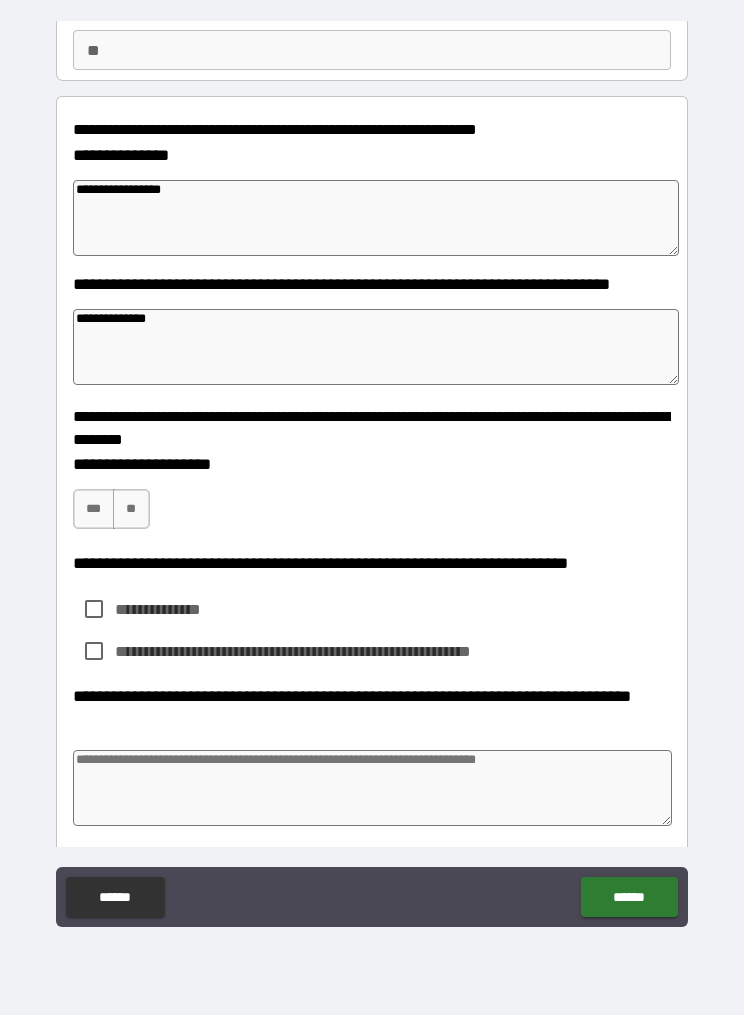 click on "***" at bounding box center (94, 509) 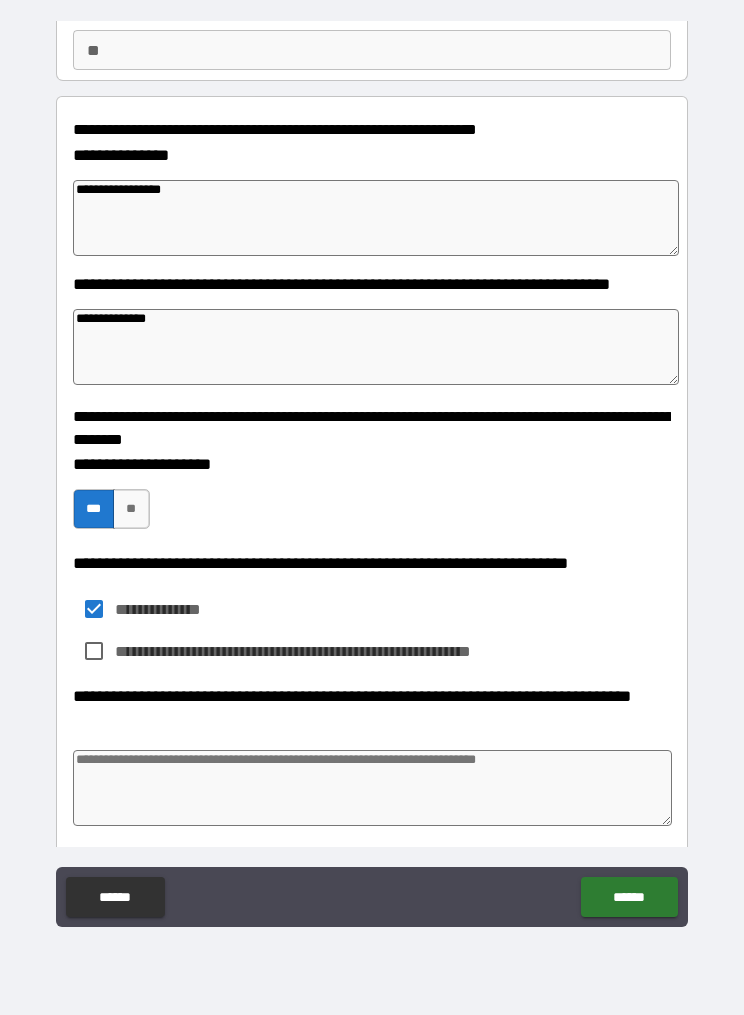 click at bounding box center [373, 788] 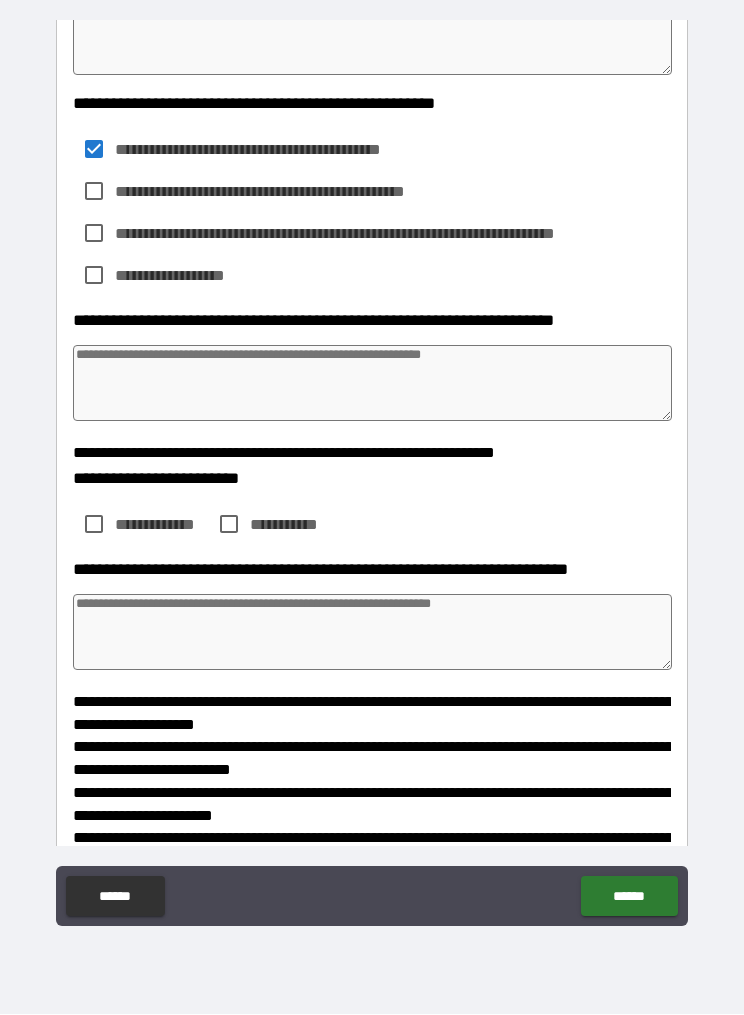 scroll, scrollTop: 1244, scrollLeft: 0, axis: vertical 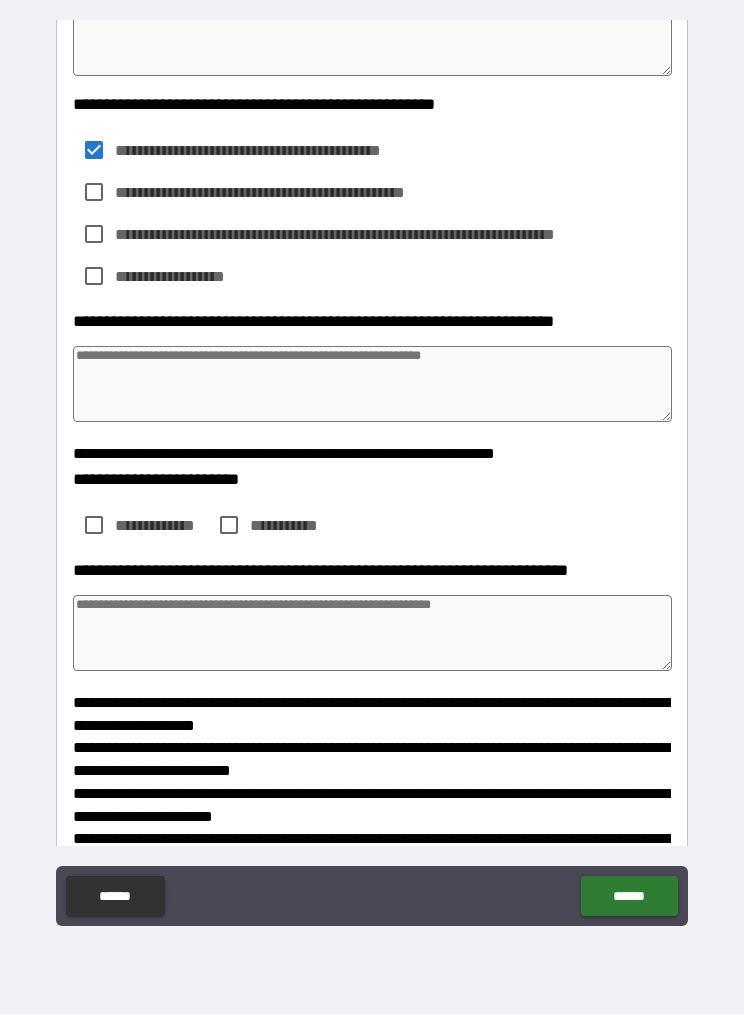 click at bounding box center [373, 385] 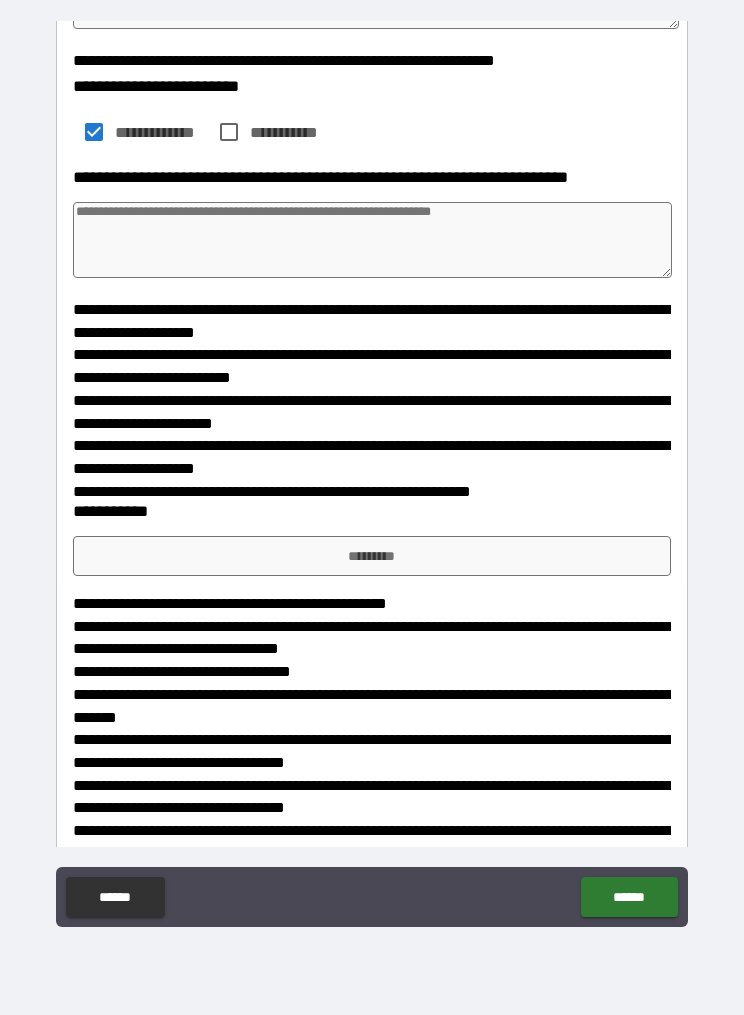 scroll, scrollTop: 1640, scrollLeft: 0, axis: vertical 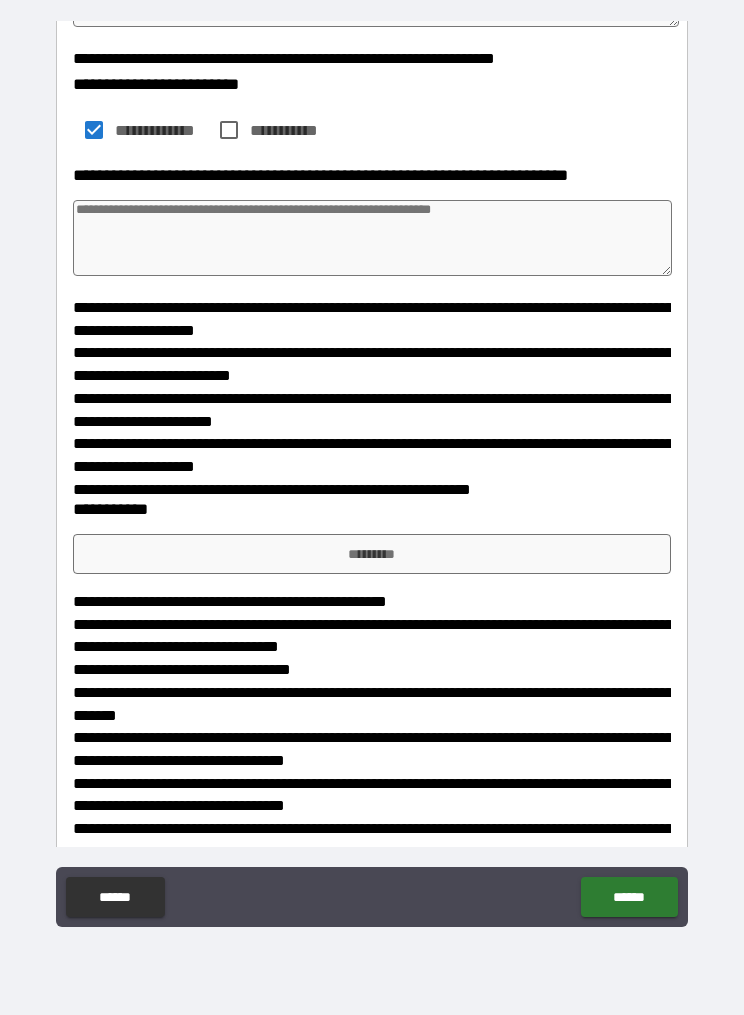 click on "*********" at bounding box center (372, 554) 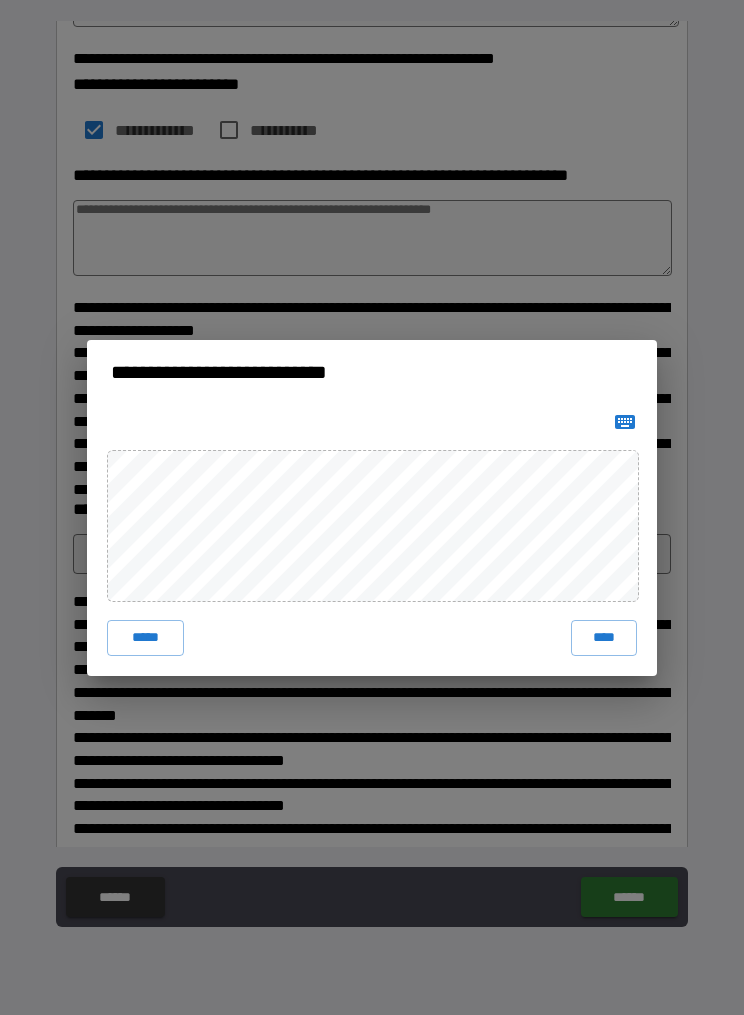 click on "*****" at bounding box center [145, 638] 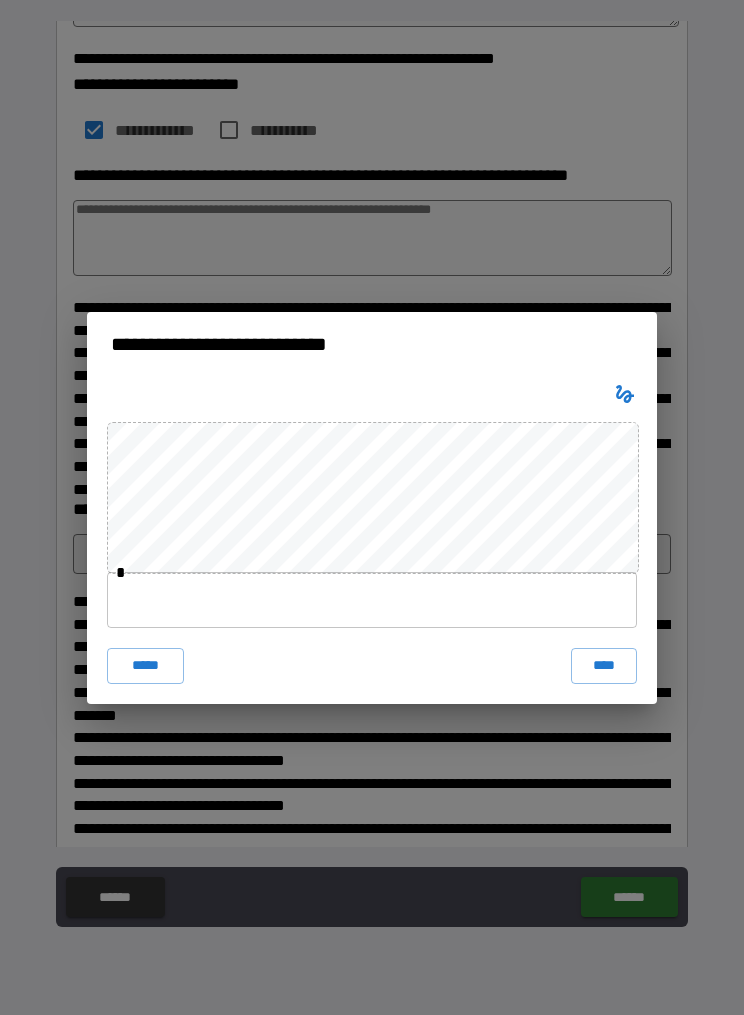 click at bounding box center (372, 600) 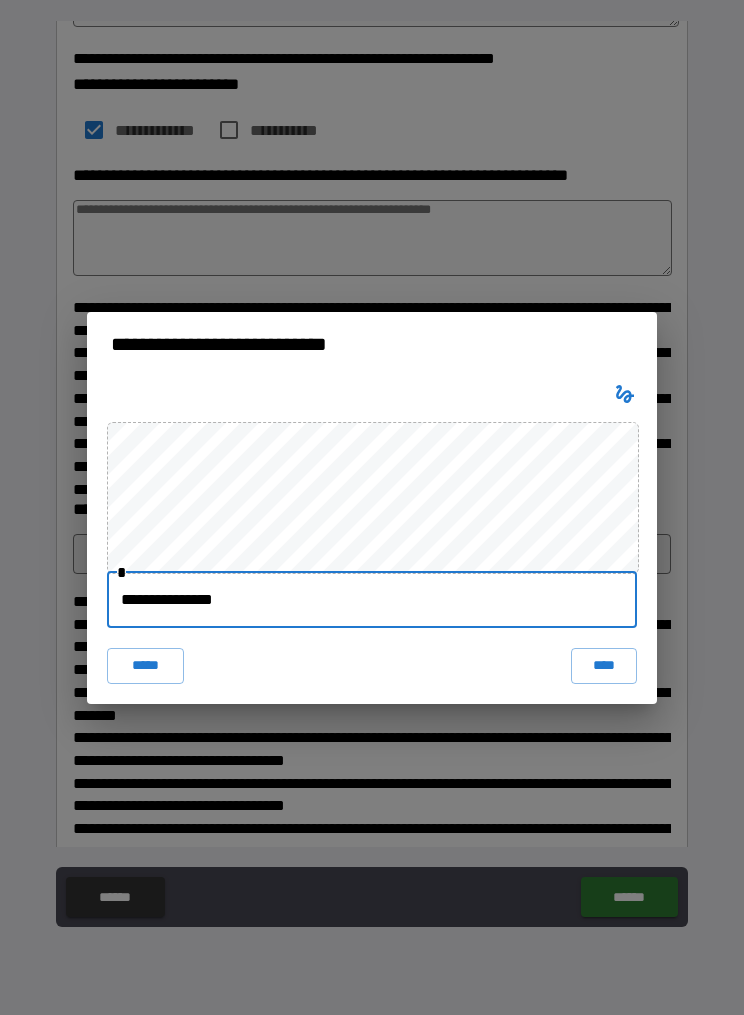 click on "****" at bounding box center (604, 666) 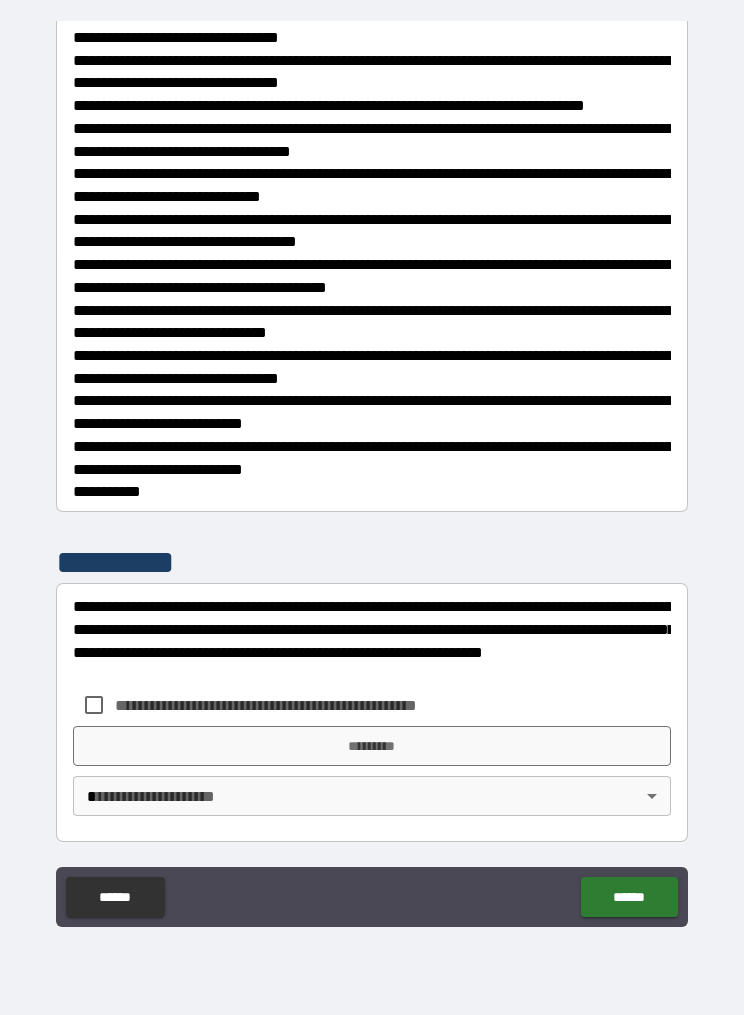 scroll, scrollTop: 3607, scrollLeft: 0, axis: vertical 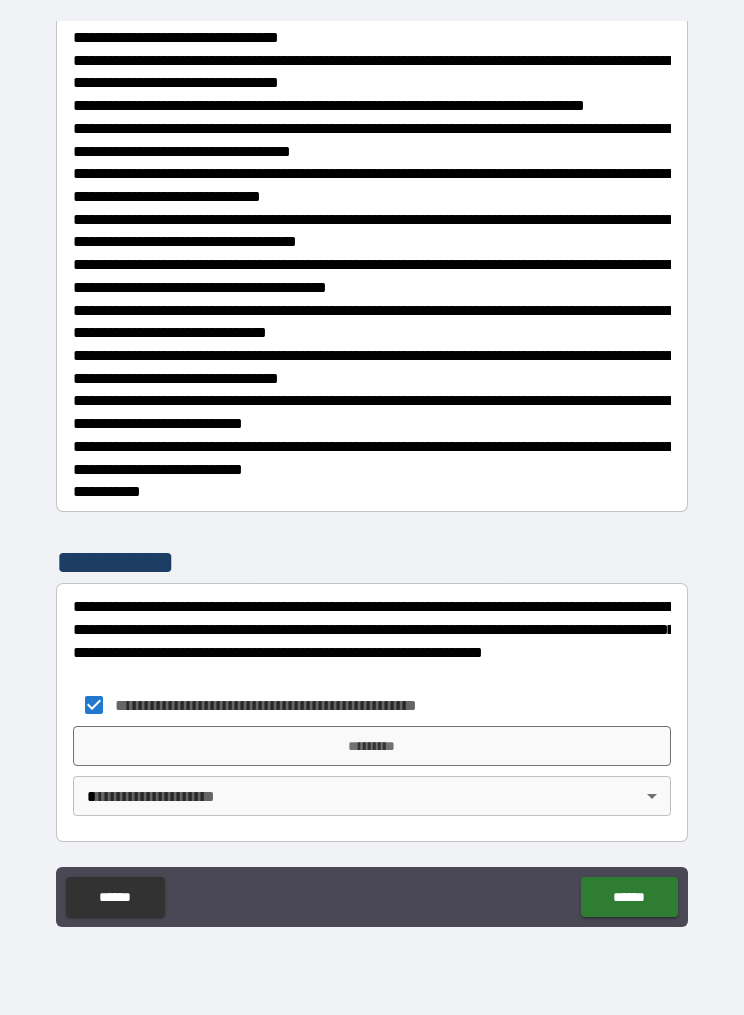 click on "*********" at bounding box center [372, 746] 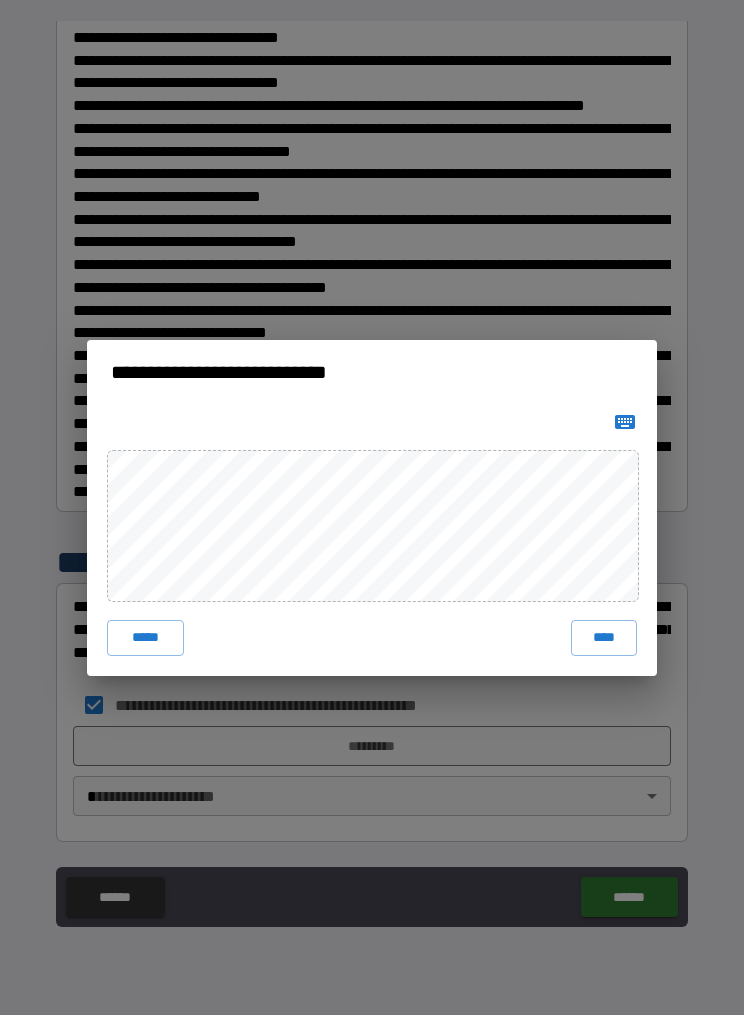 click on "****" at bounding box center [604, 638] 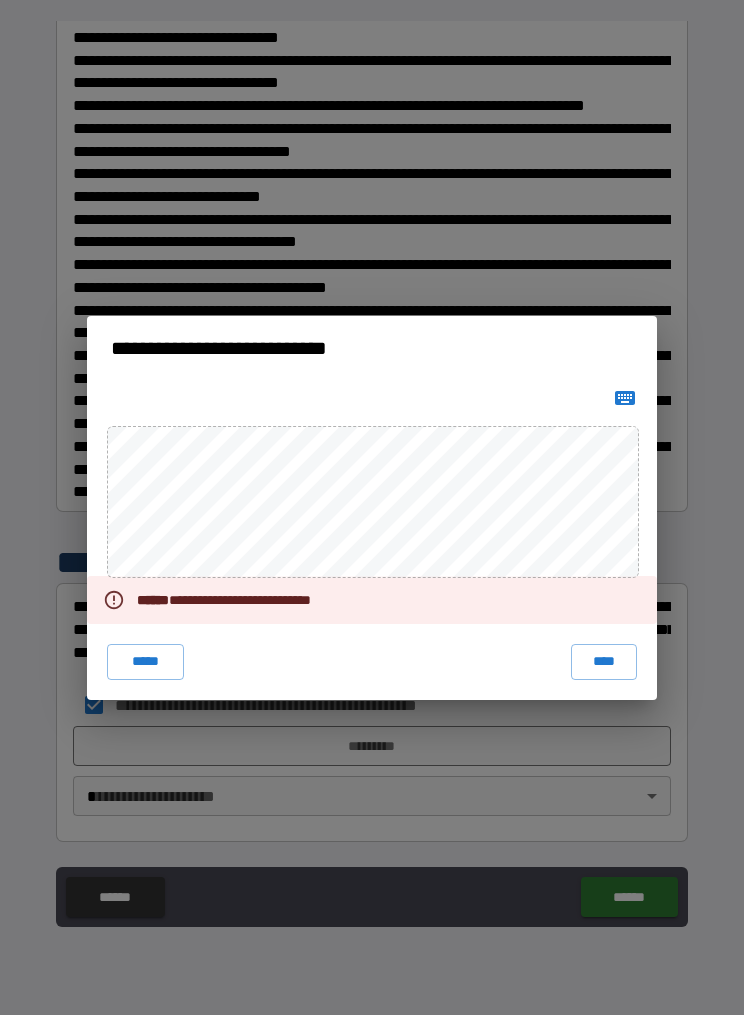 click 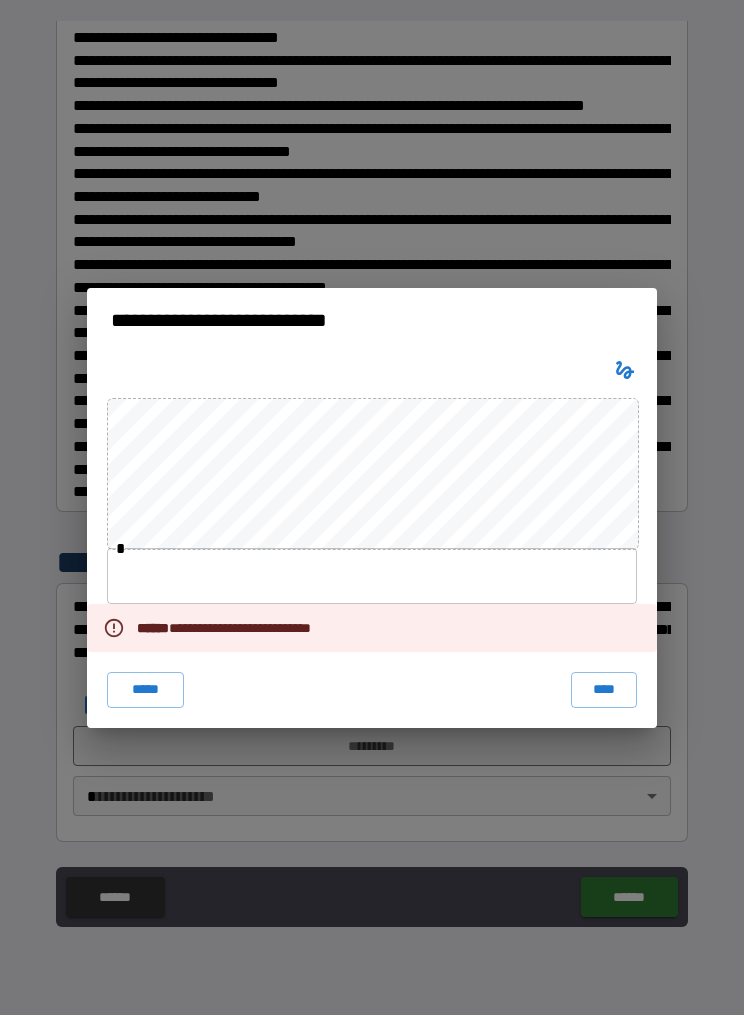 click at bounding box center [372, 576] 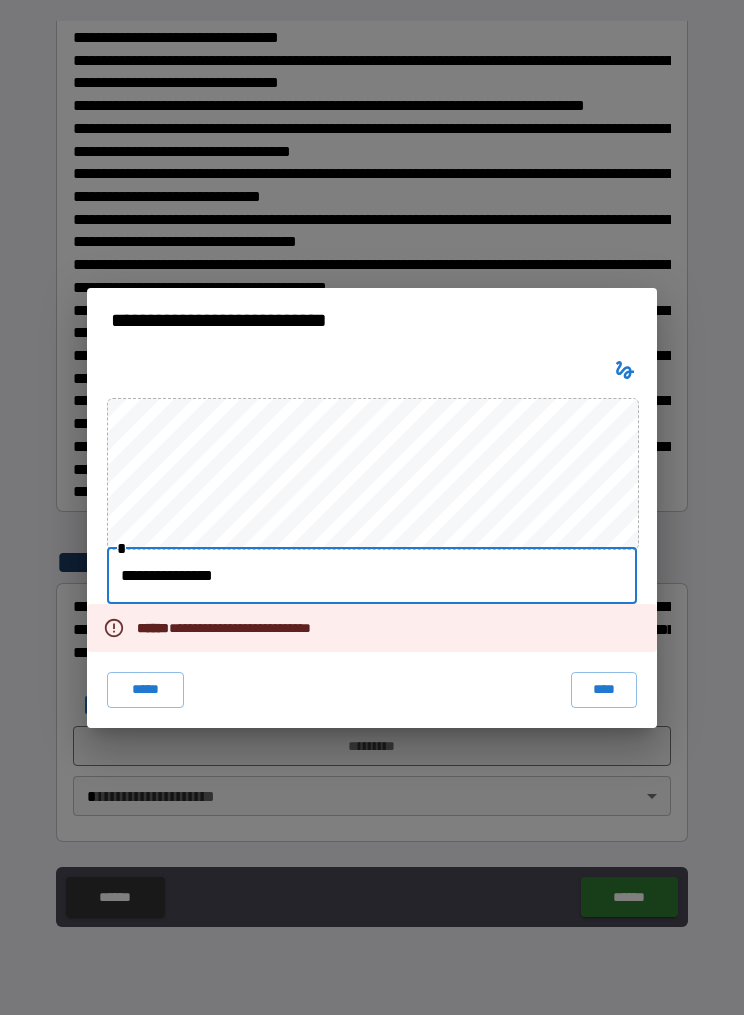 click on "****" at bounding box center (604, 690) 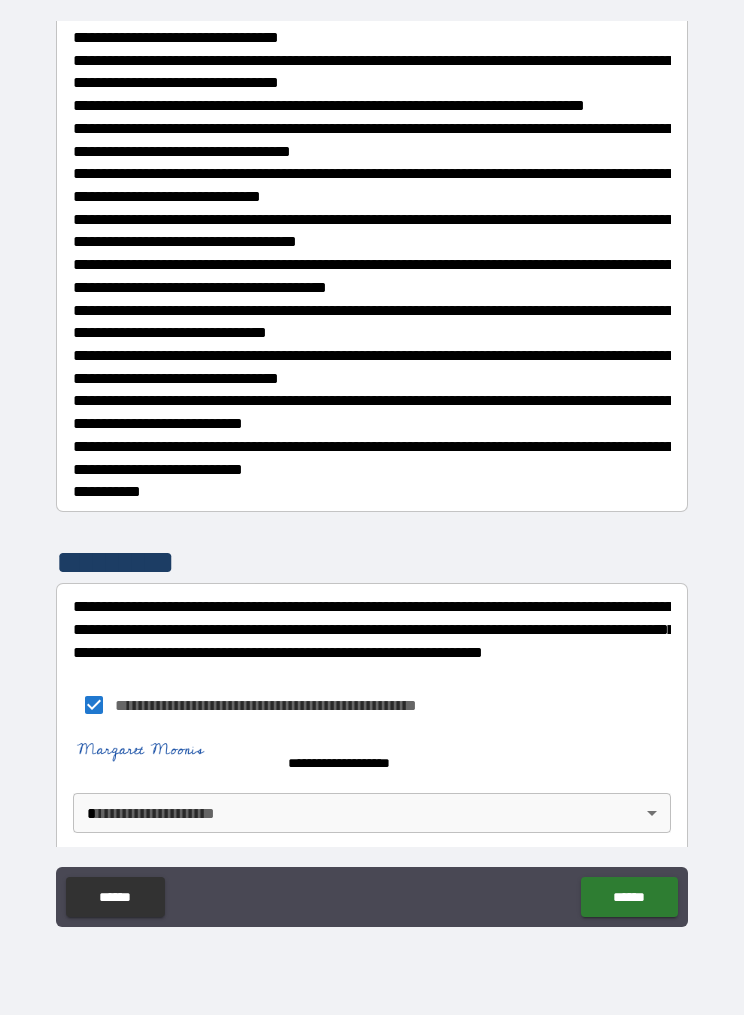 click on "**********" at bounding box center (372, 473) 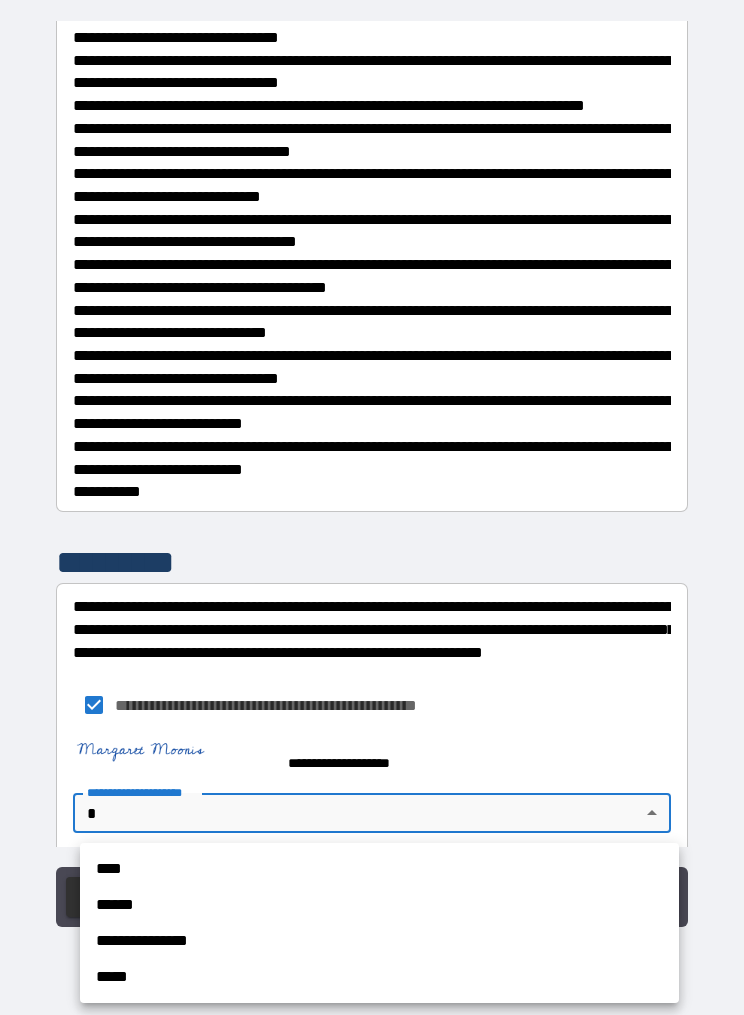 click on "****" at bounding box center [379, 869] 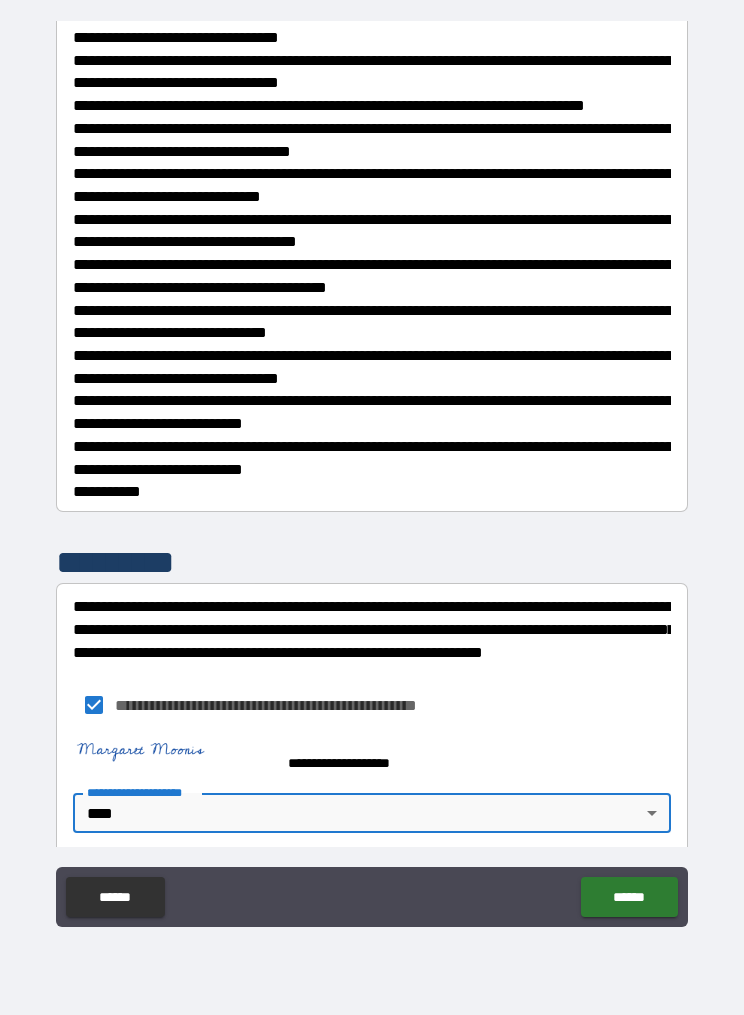 click on "*********" at bounding box center (372, 562) 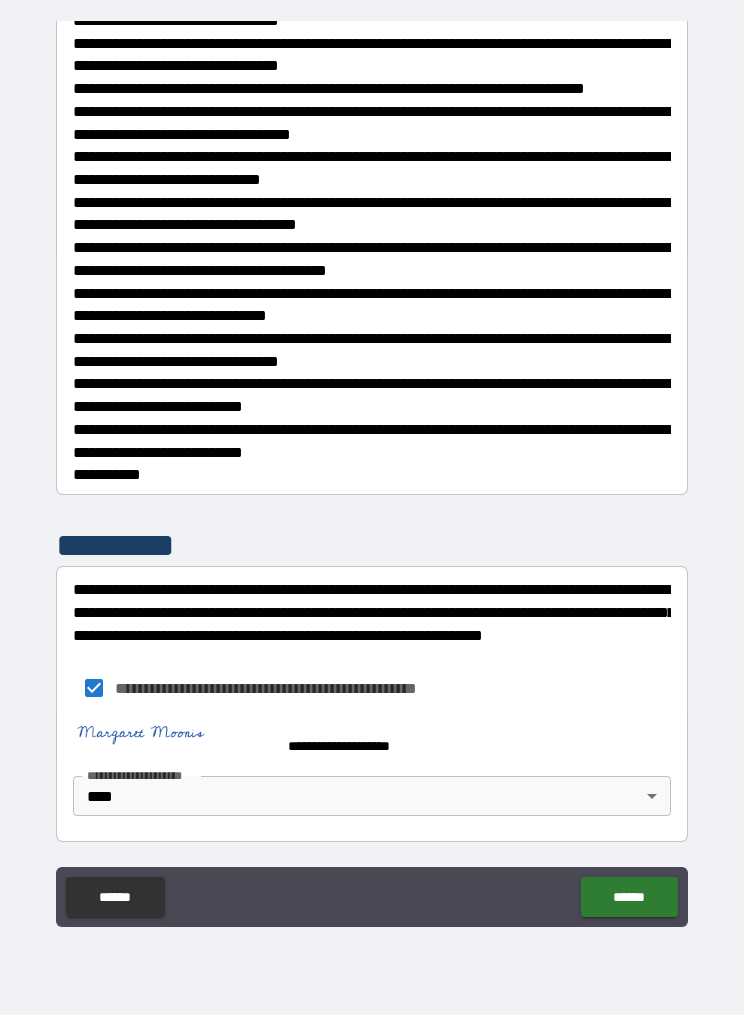 scroll, scrollTop: 3624, scrollLeft: 0, axis: vertical 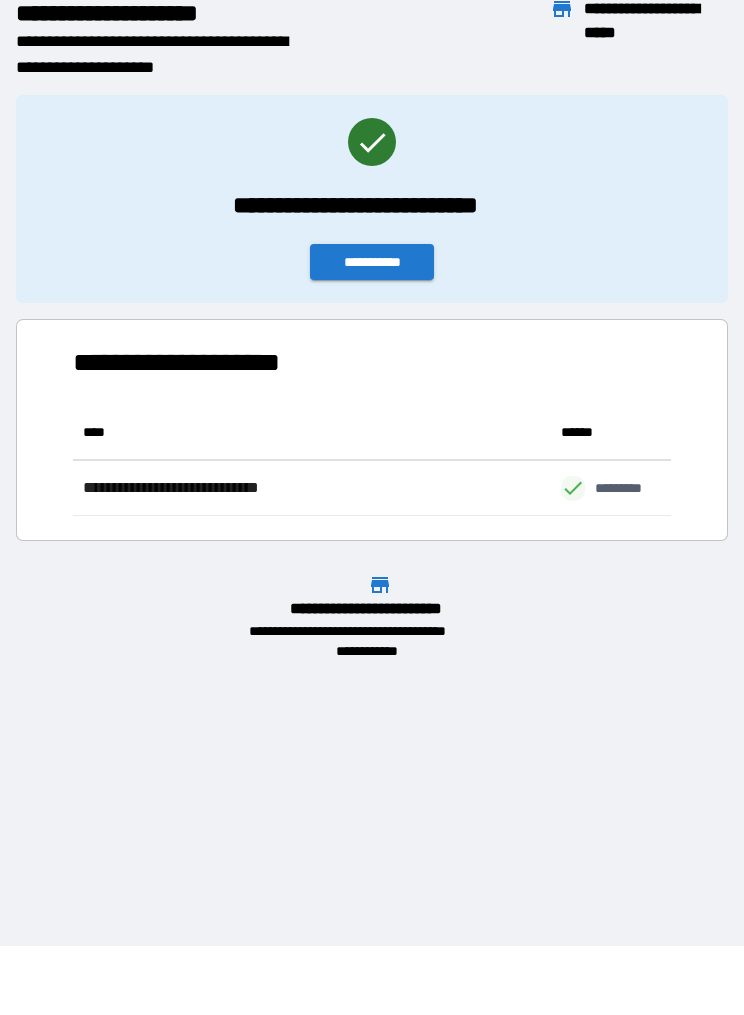 click on "**********" at bounding box center [372, 262] 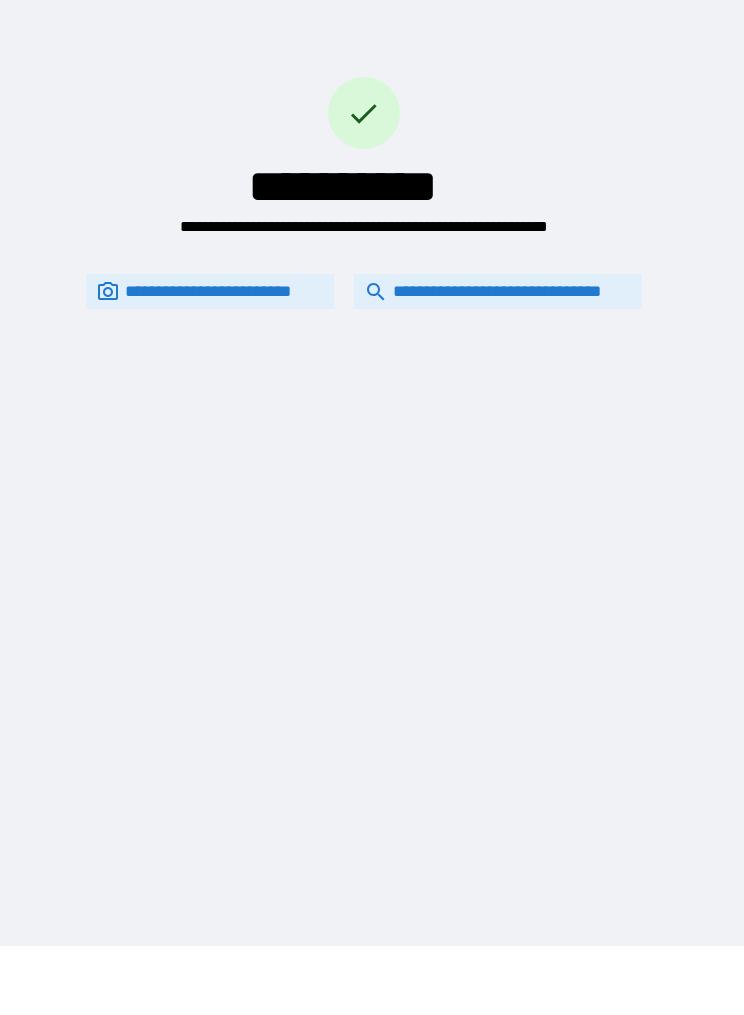 click on "**********" at bounding box center [364, 291] 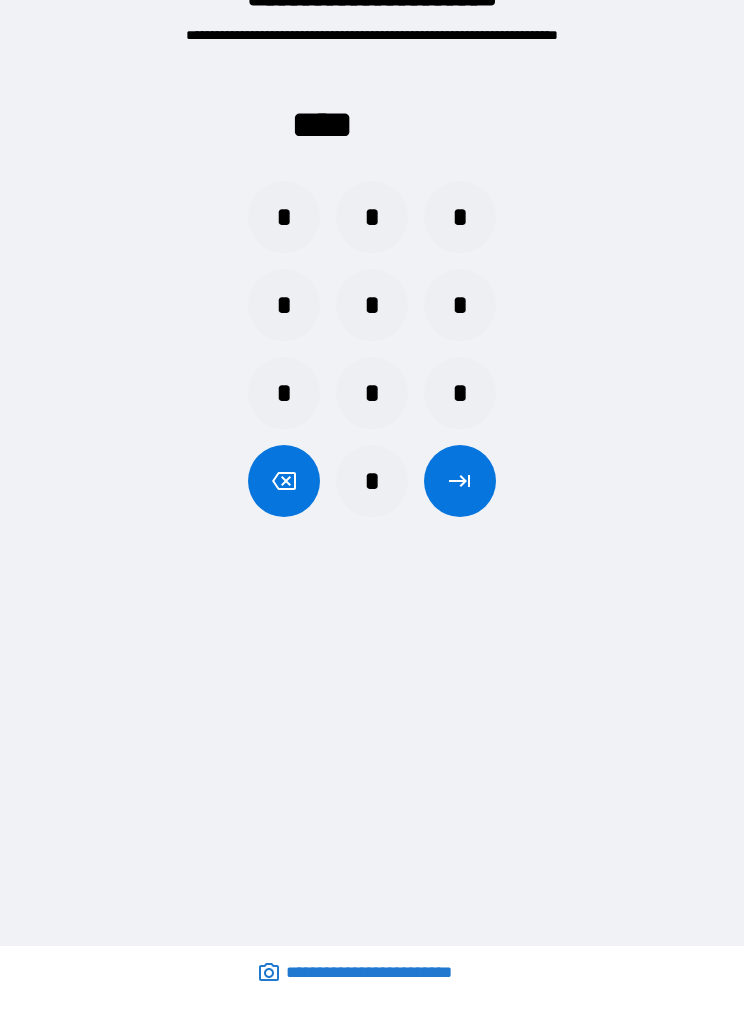 click on "*" at bounding box center (284, 217) 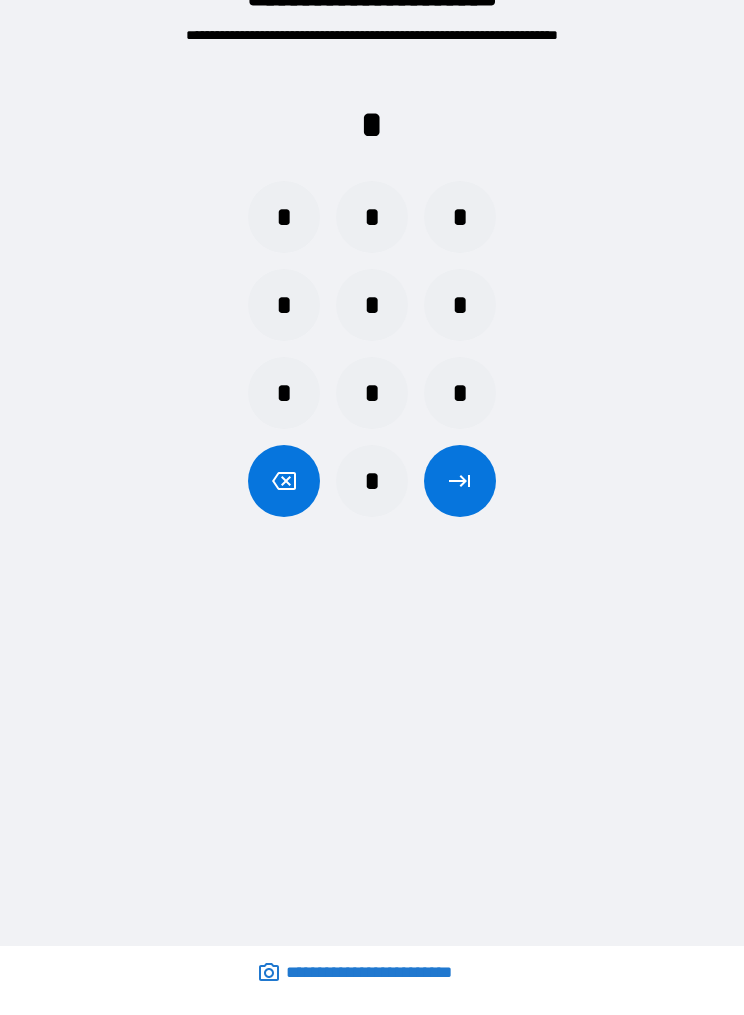 click on "*" at bounding box center (460, 305) 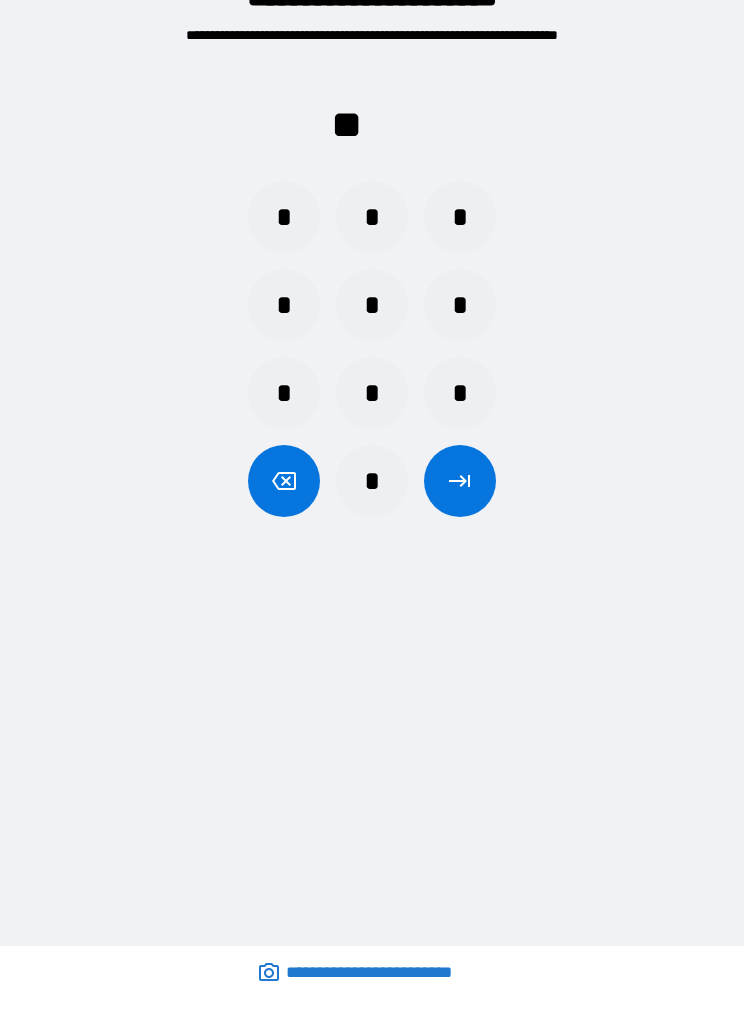 click on "*" at bounding box center (372, 481) 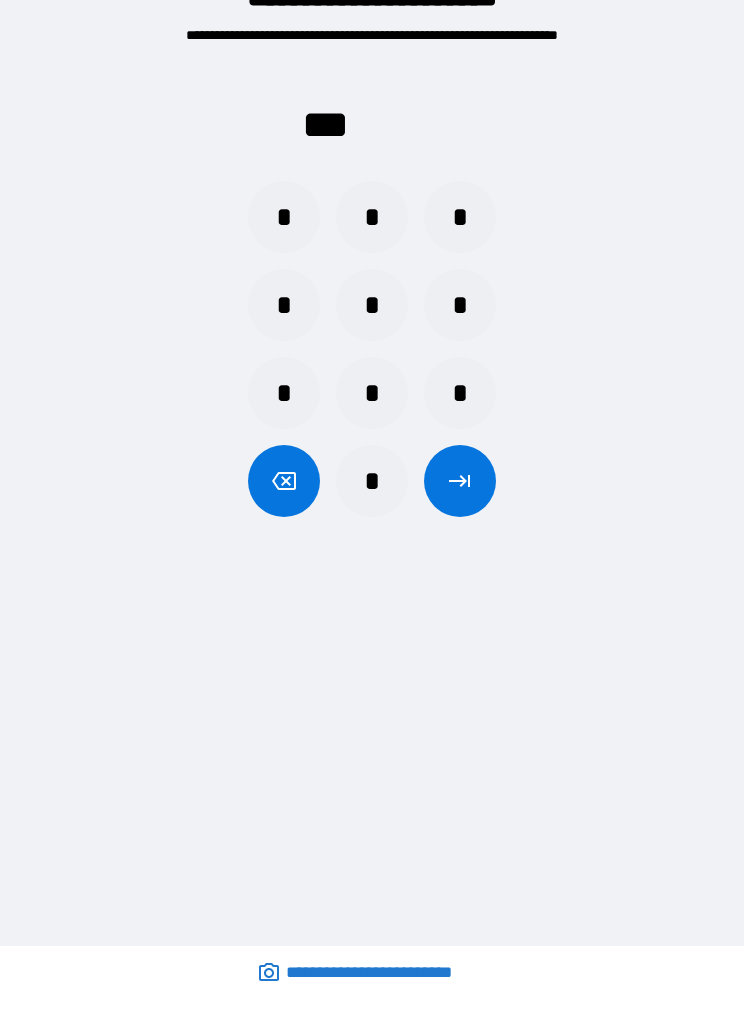 click on "*" at bounding box center [372, 481] 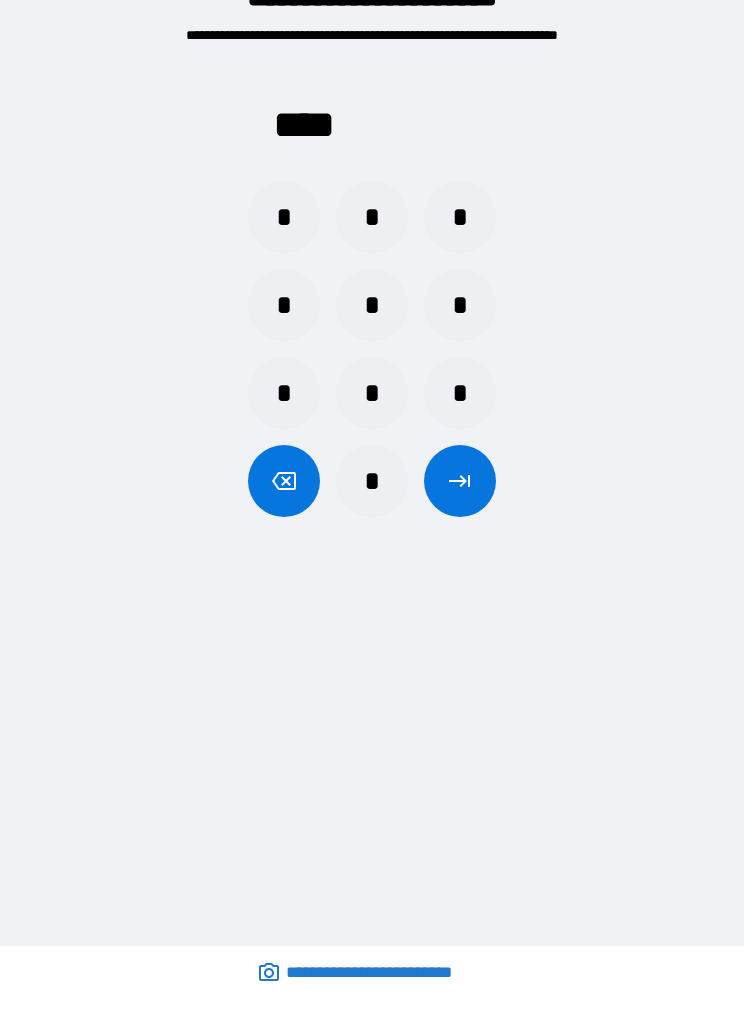 click at bounding box center [460, 481] 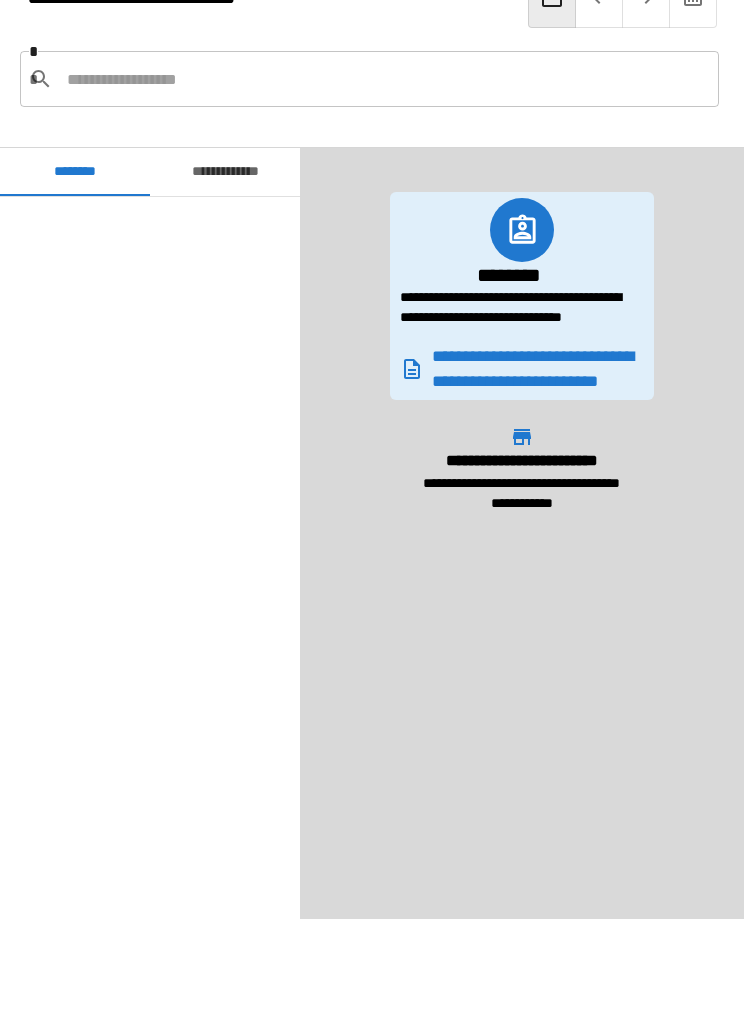 scroll, scrollTop: 1718, scrollLeft: 0, axis: vertical 